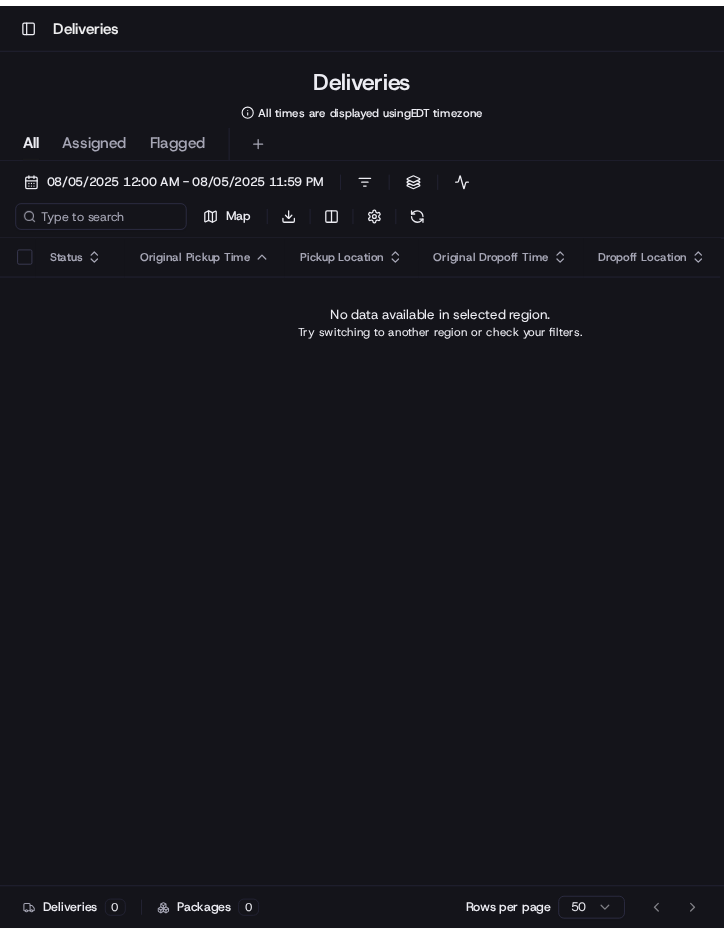 scroll, scrollTop: 0, scrollLeft: 0, axis: both 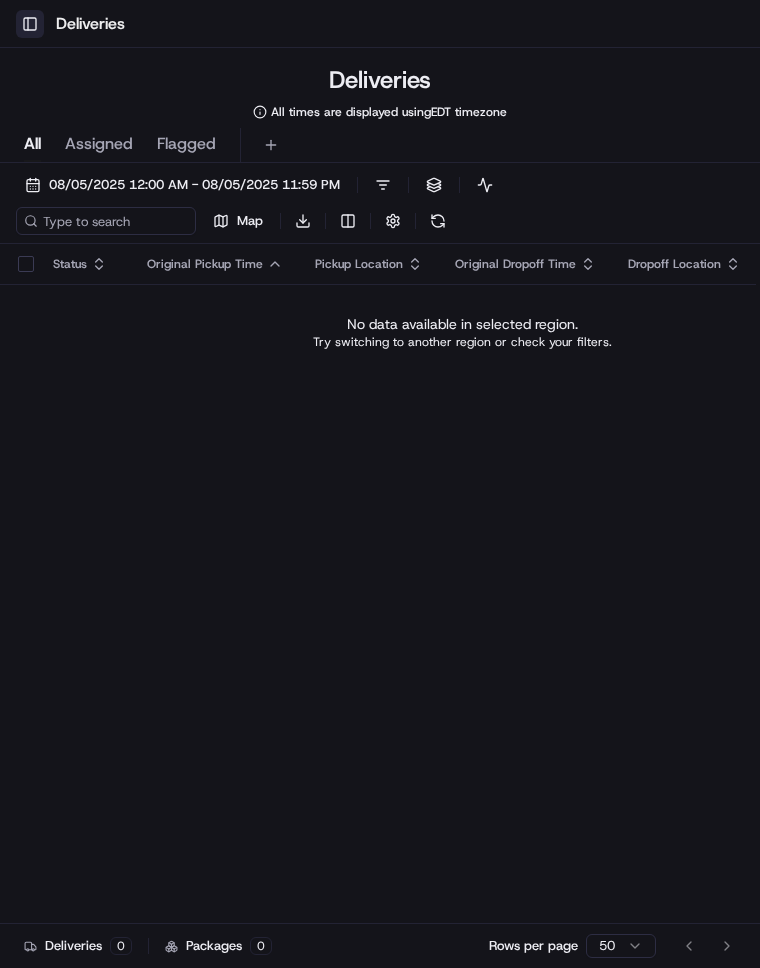 click on "Toggle Sidebar" at bounding box center (30, 24) 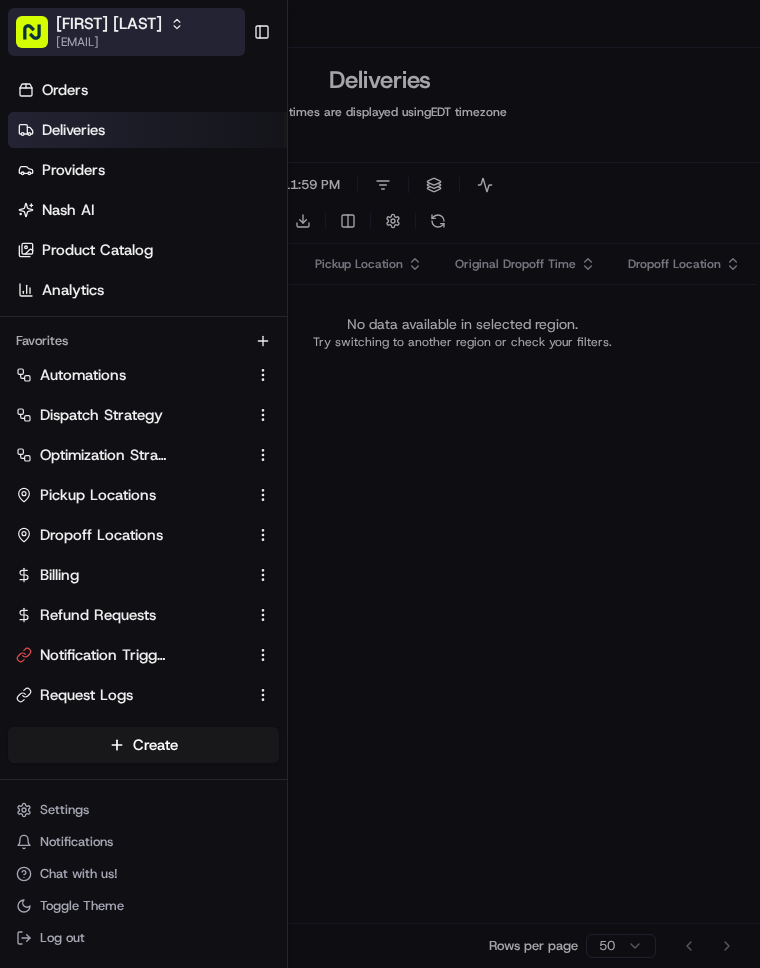 click 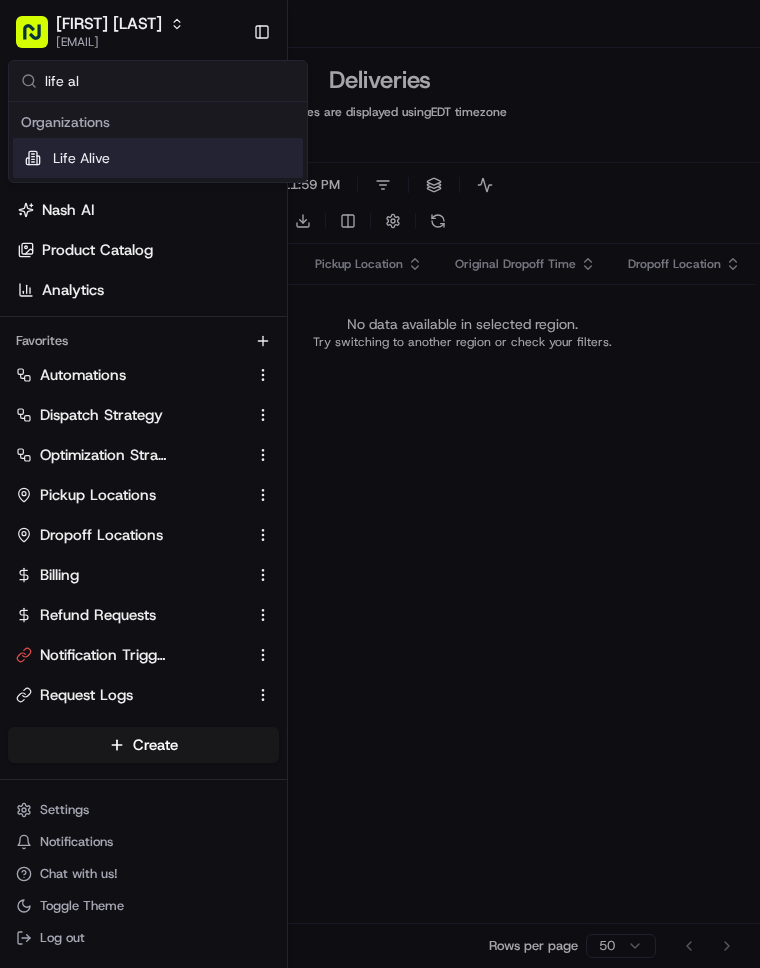 type on "life al" 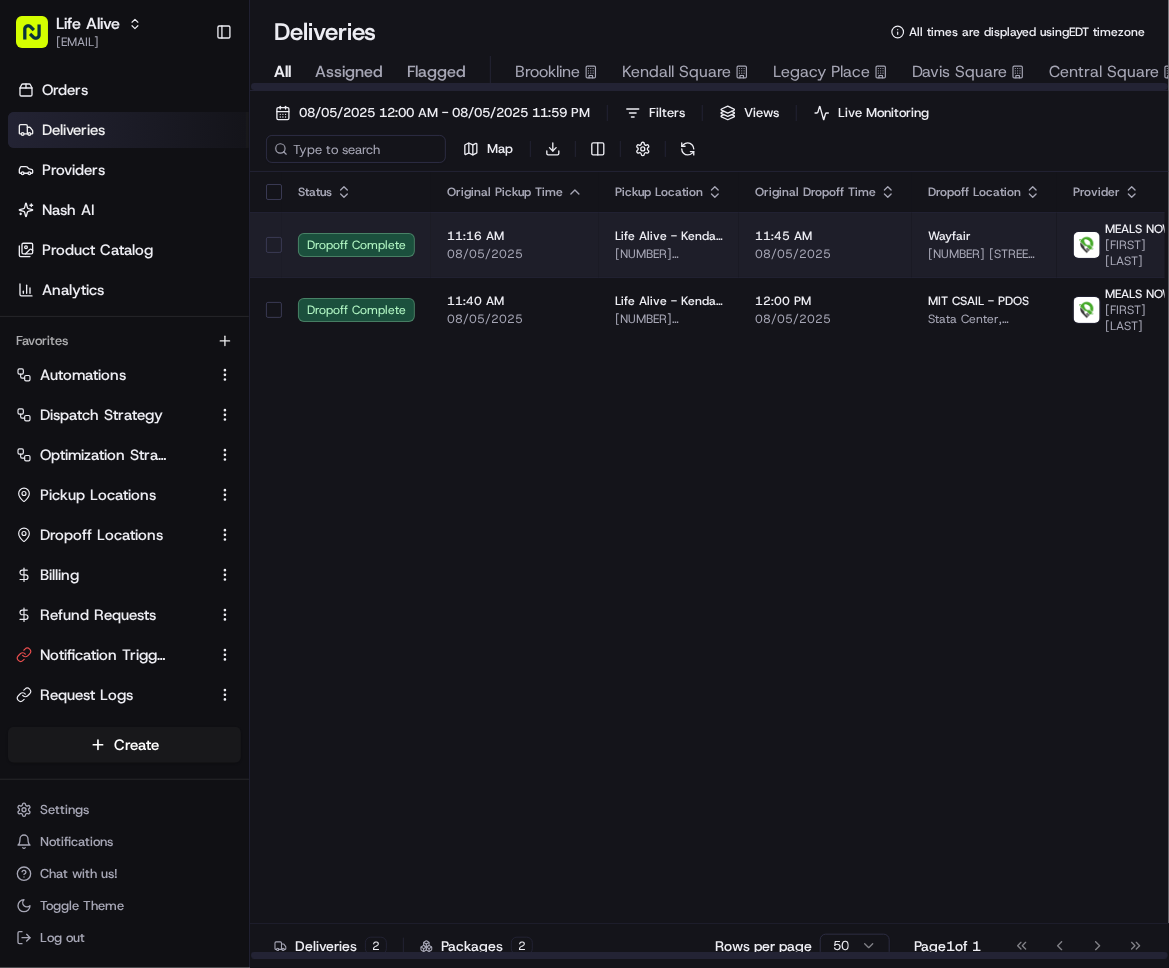 click on "Life Alive - Kendall Square" at bounding box center (669, 236) 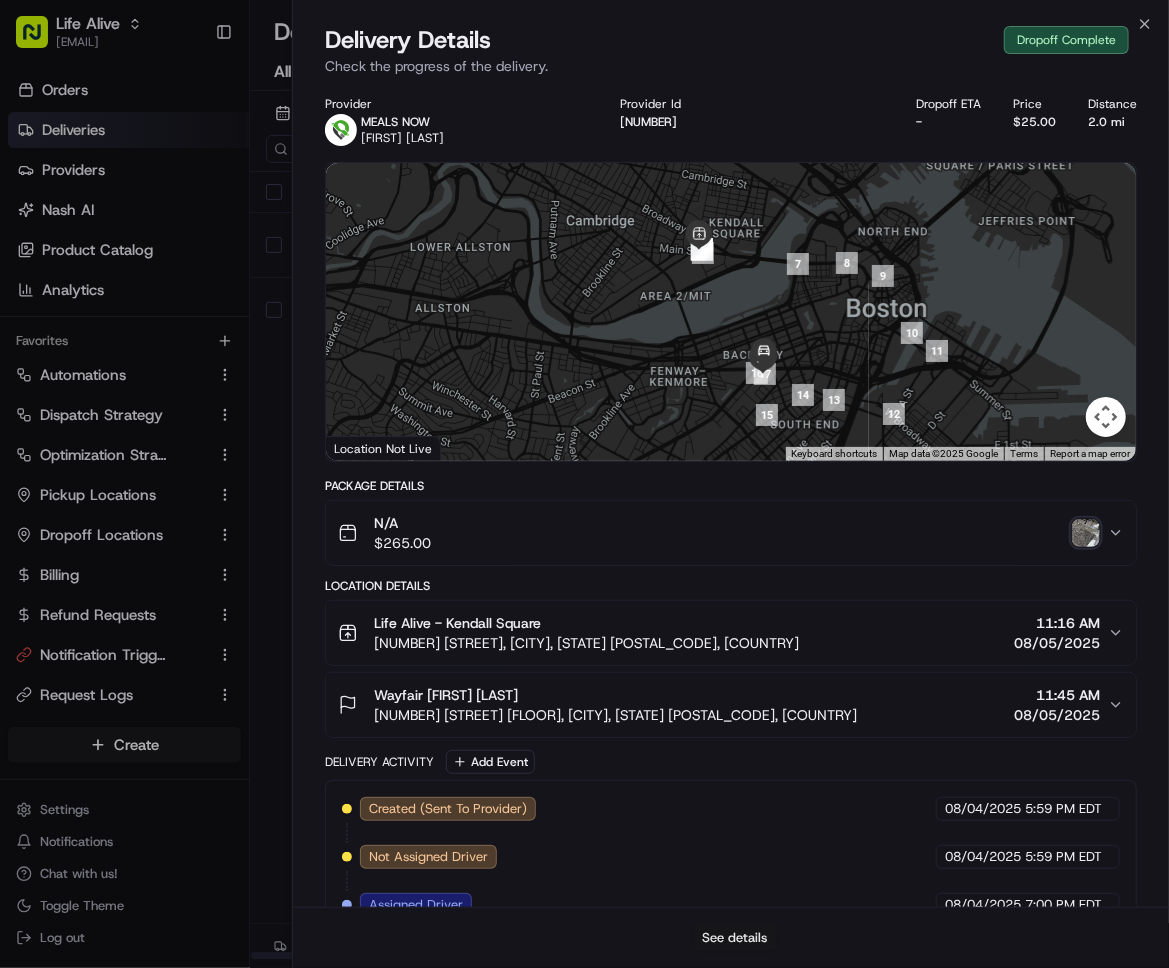 click on "See details" at bounding box center [735, 938] 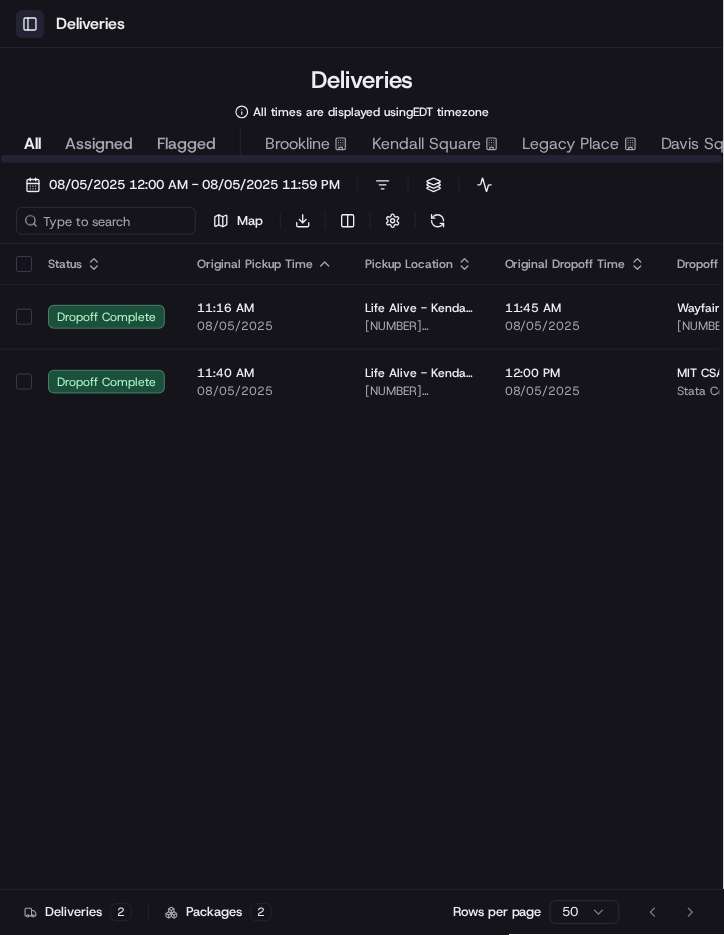 click on "Toggle Sidebar" at bounding box center (30, 24) 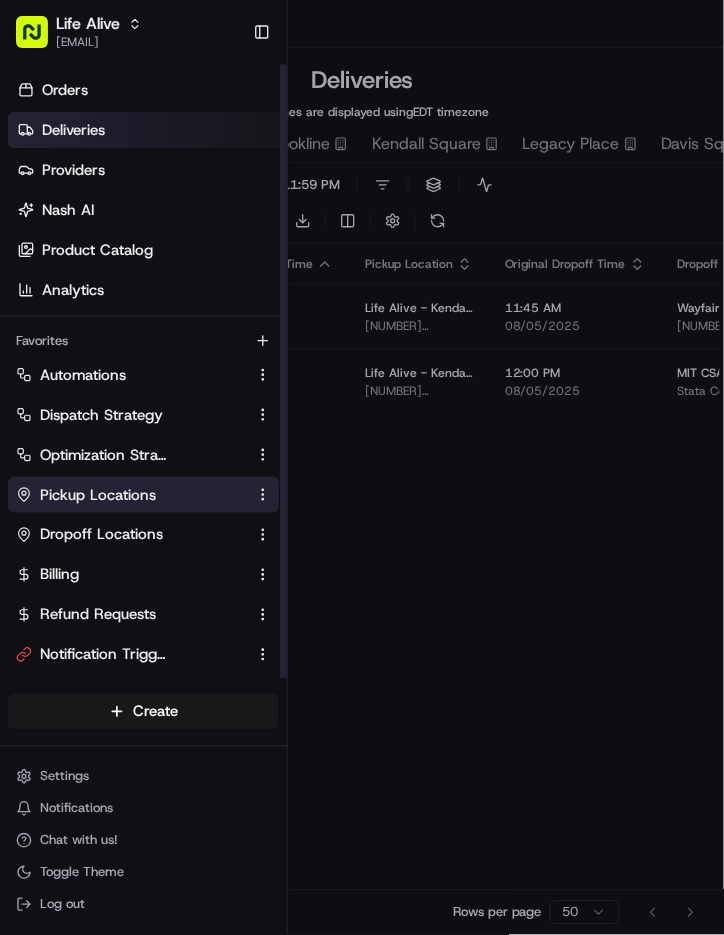 click on "Pickup Locations" at bounding box center (143, 495) 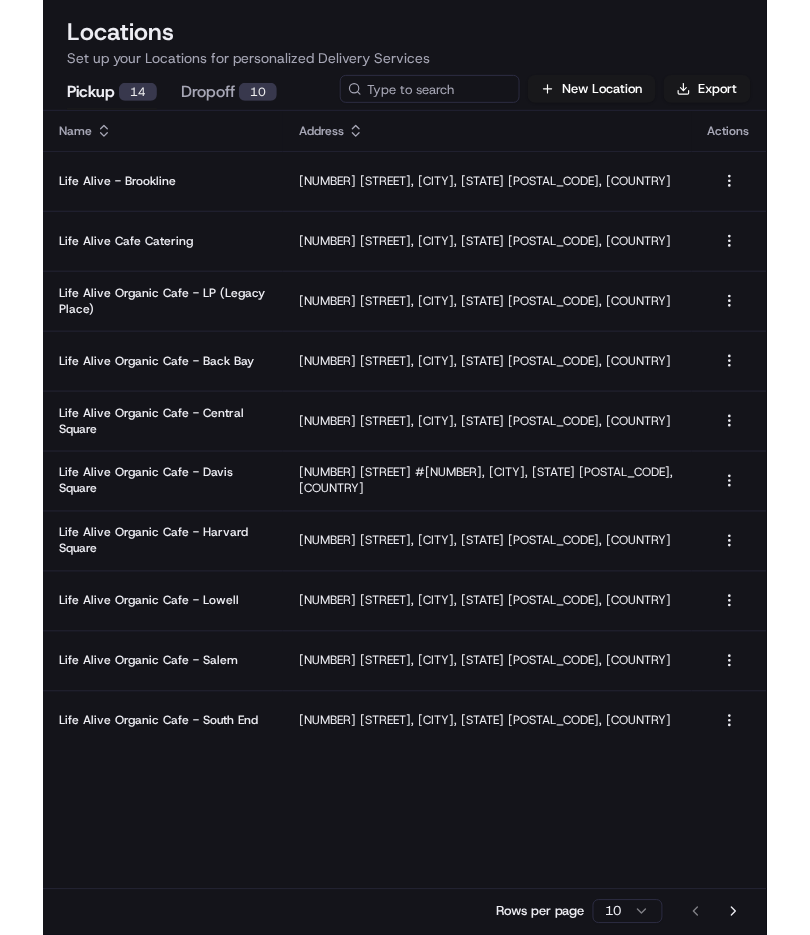 scroll, scrollTop: 48, scrollLeft: 0, axis: vertical 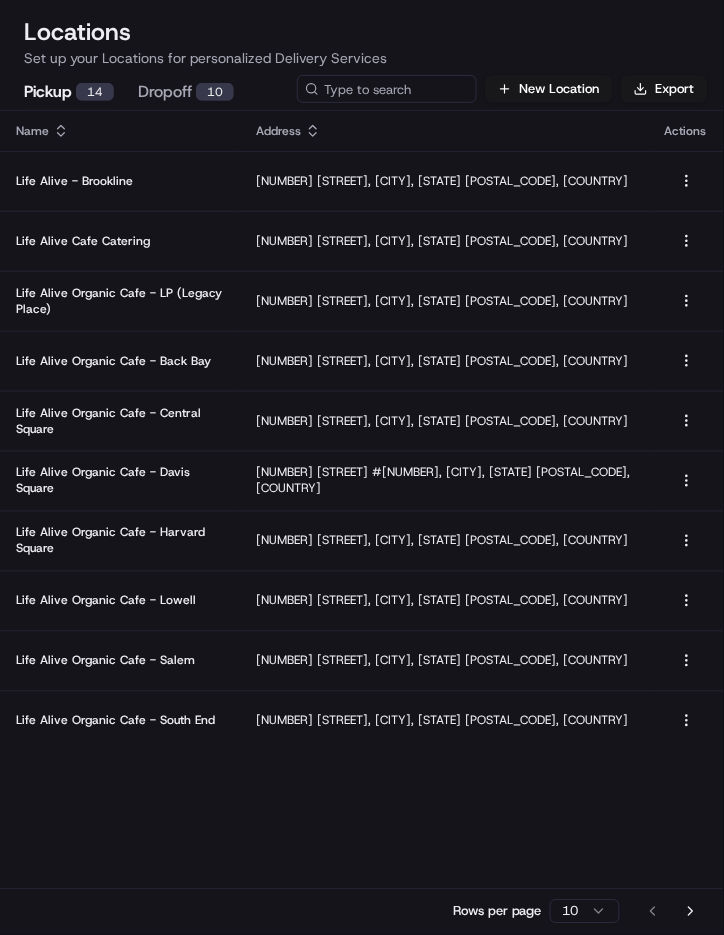 click on "Life Alive - Brookline [NUMBER] [STREET], [CITY], [STATE] [POSTAL_CODE], [COUNTRY] Life Alive Cafe Catering [NUMBER] [STREET], [CITY], [STATE] [POSTAL_CODE], [COUNTRY] Life Alive Organic Cafe - LP (Legacy Place) [NUMBER] [STREET], [CITY], [STATE] [POSTAL_CODE], [COUNTRY] Life Alive Organic Cafe - Back Bay [NUMBER] [STREET], [CITY], [STATE] [POSTAL_CODE], [COUNTRY] Life Alive Organic Cafe - Central Square [NUMBER] [STREET], [CITY], [STATE] [POSTAL_CODE], [COUNTRY] Life Alive Organic Cafe - Davis Square [NUMBER] [STREET] #[NUMBER], [CITY], [STATE] [POSTAL_CODE], [COUNTRY] Life Alive Organic Cafe - Harvard Square [NUMBER] [STREET], [CITY], [STATE] [POSTAL_CODE], [COUNTRY] Life Alive Organic Cafe - Lowell [NUMBER] [STREET], [CITY], [STATE] [POSTAL_CODE], [COUNTRY] Life Alive Organic Cafe - Salem [NUMBER] [STREET], [CITY], [STATE] [POSTAL_CODE], [COUNTRY] Life Alive Organic Cafe - South End [NUMBER] [STREET], [CITY], [STATE] [POSTAL_CODE], [COUNTRY]" at bounding box center [362, 467] 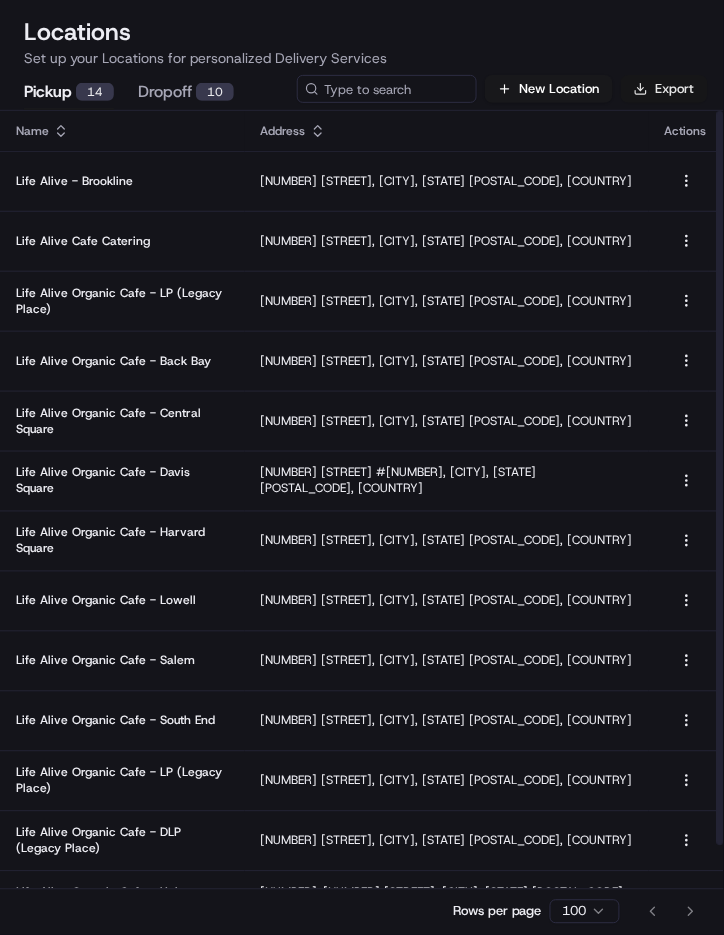 click on "Export" at bounding box center [664, 89] 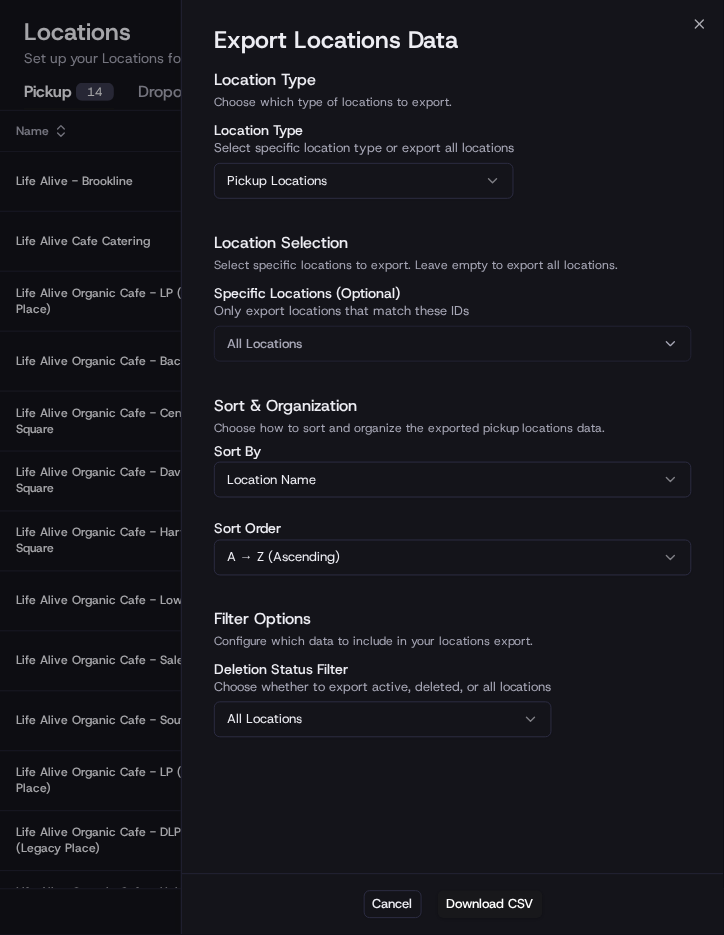 click on "All Locations" at bounding box center (453, 344) 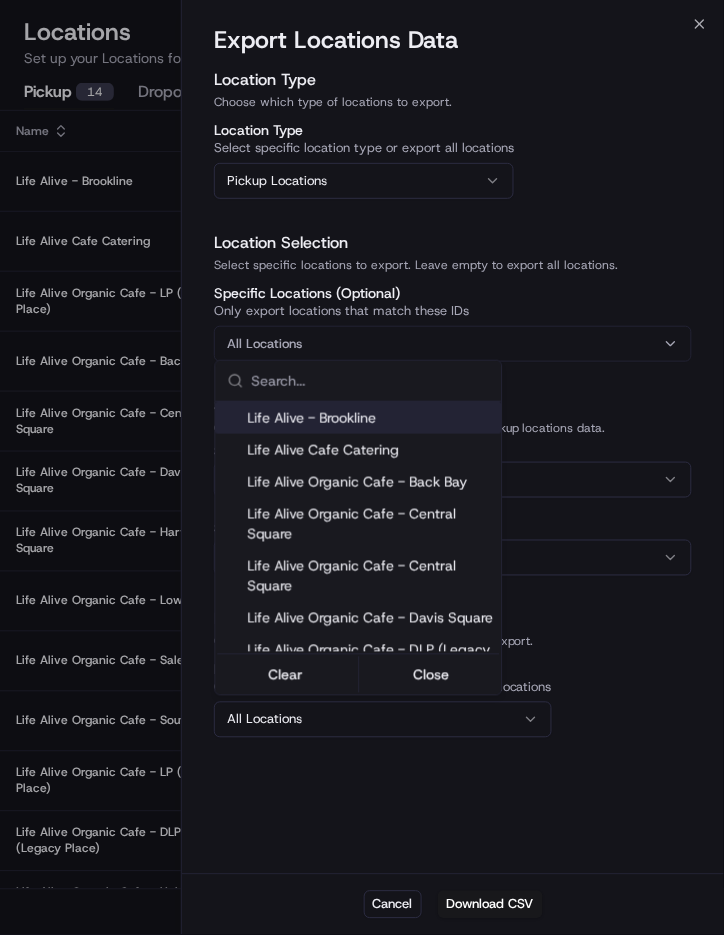 click at bounding box center [362, 467] 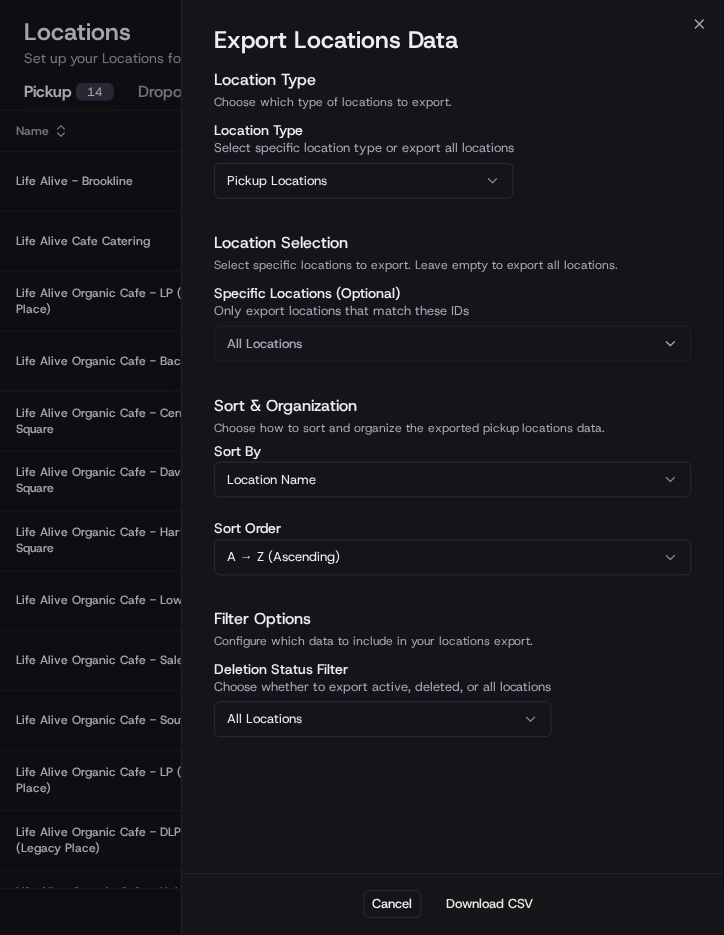click on "Download CSV" at bounding box center [490, 905] 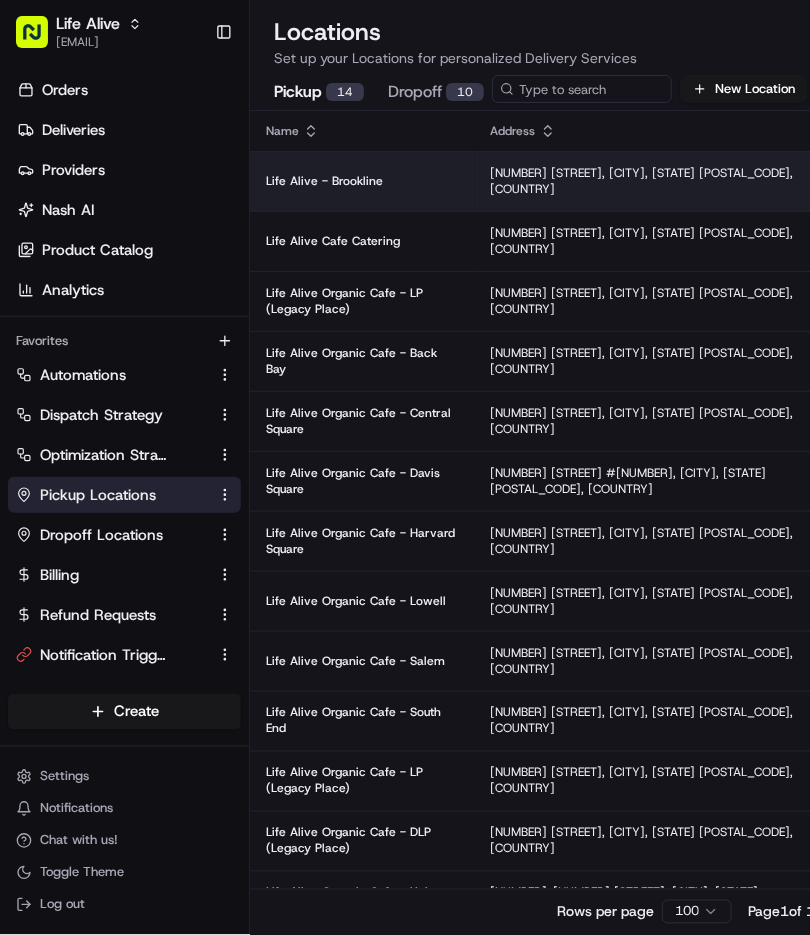 scroll, scrollTop: 0, scrollLeft: 0, axis: both 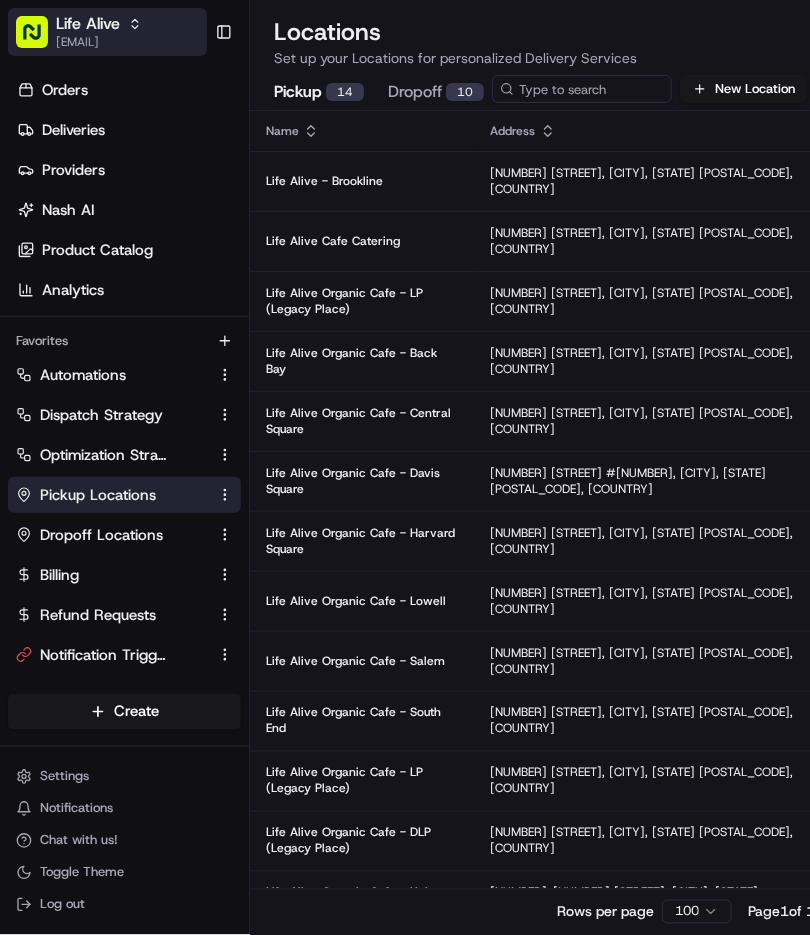click on "Toggle Sidebar" at bounding box center [224, 32] 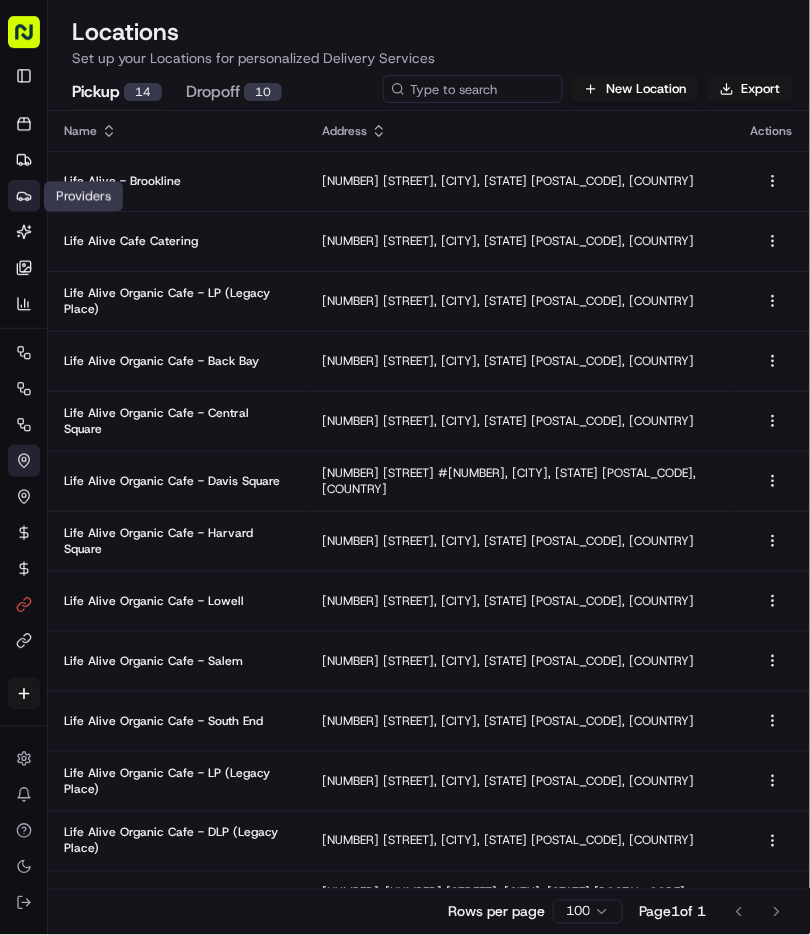 click on "[NUMBER] [STREET], [CITY], [STATE] [POSTAL_CODE], [COUNTRY]" at bounding box center (520, 181) 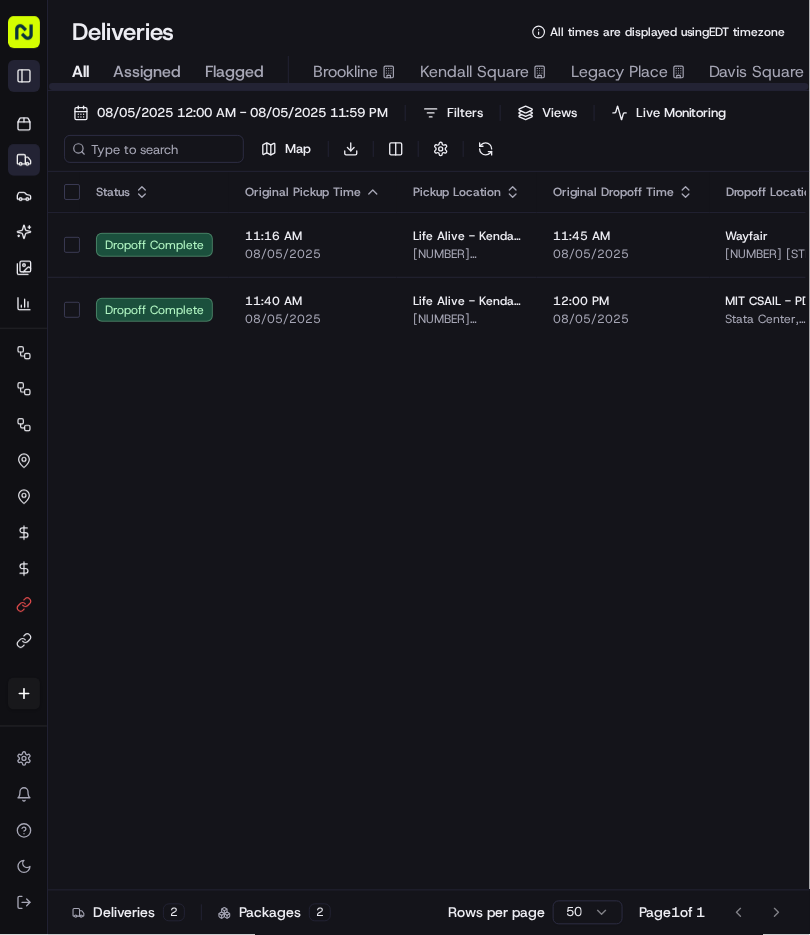 click on "Toggle Sidebar" at bounding box center (24, 76) 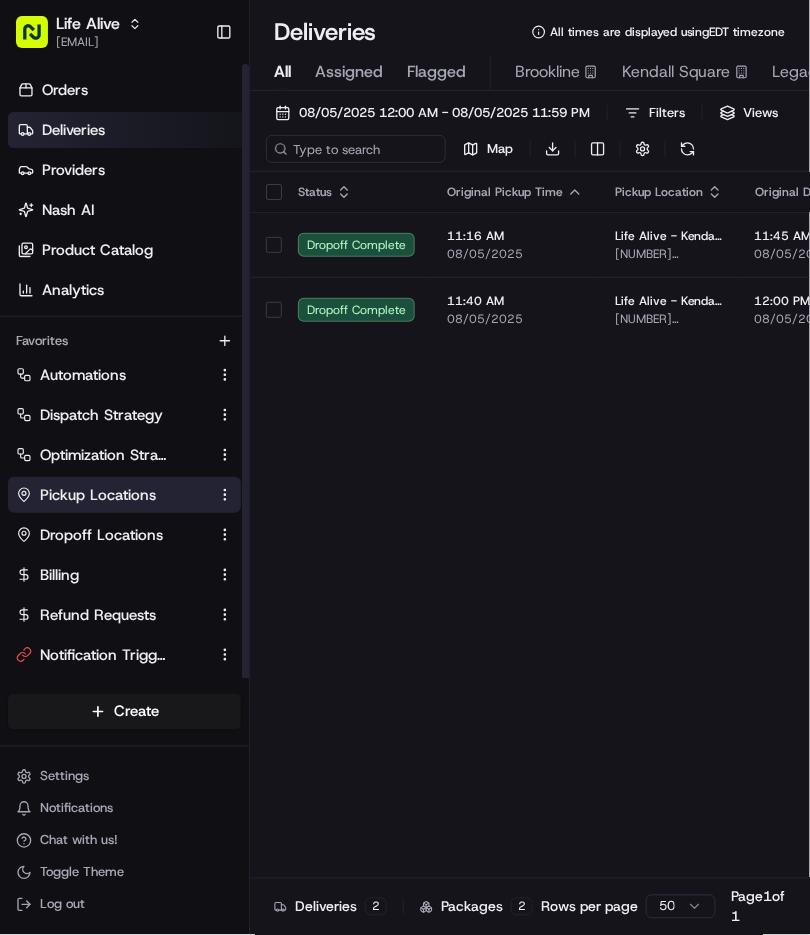 click on "Pickup Locations" at bounding box center [98, 495] 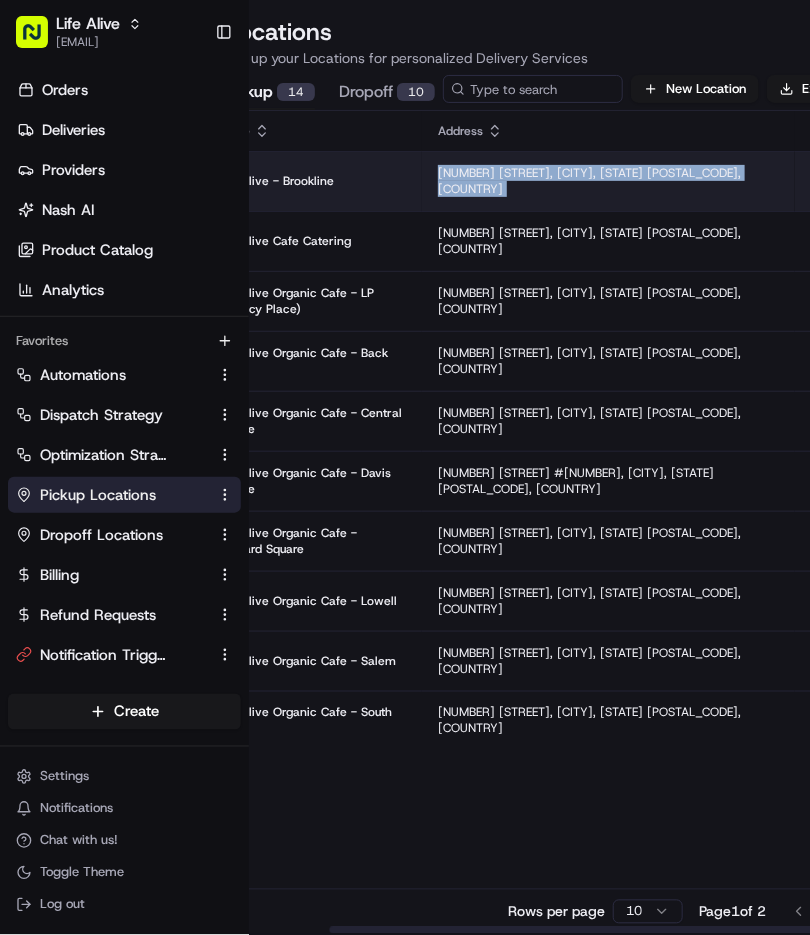 scroll, scrollTop: 0, scrollLeft: 109, axis: horizontal 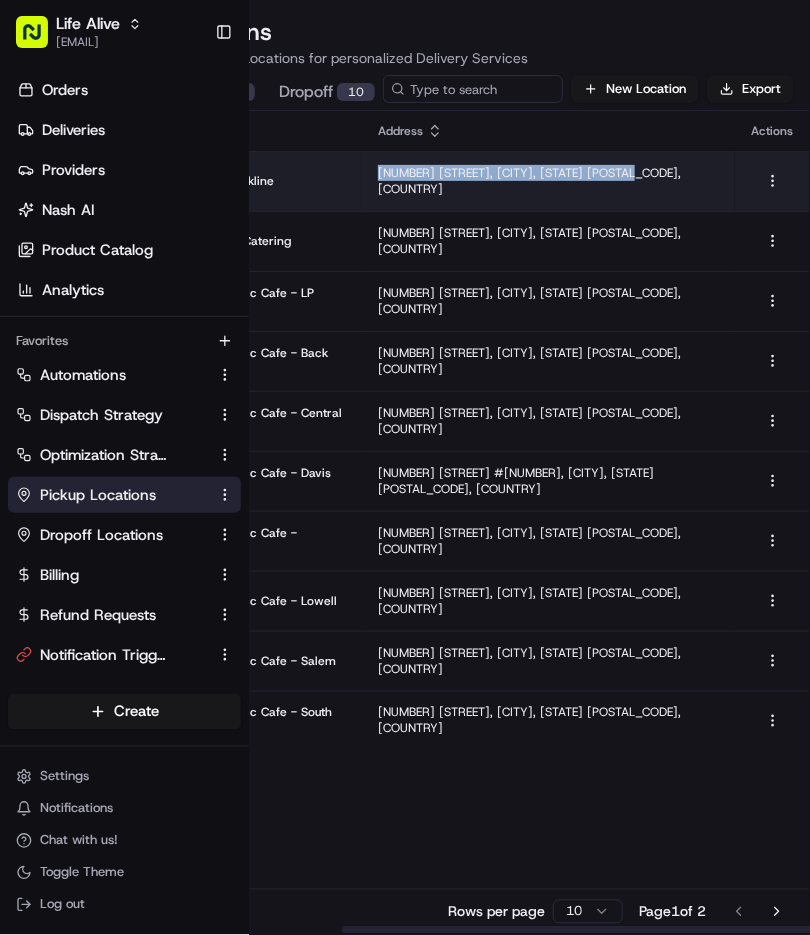copy on "[NUMBER] [STREET], [CITY], [STATE] [POSTAL_CODE], [COUNTRY]" 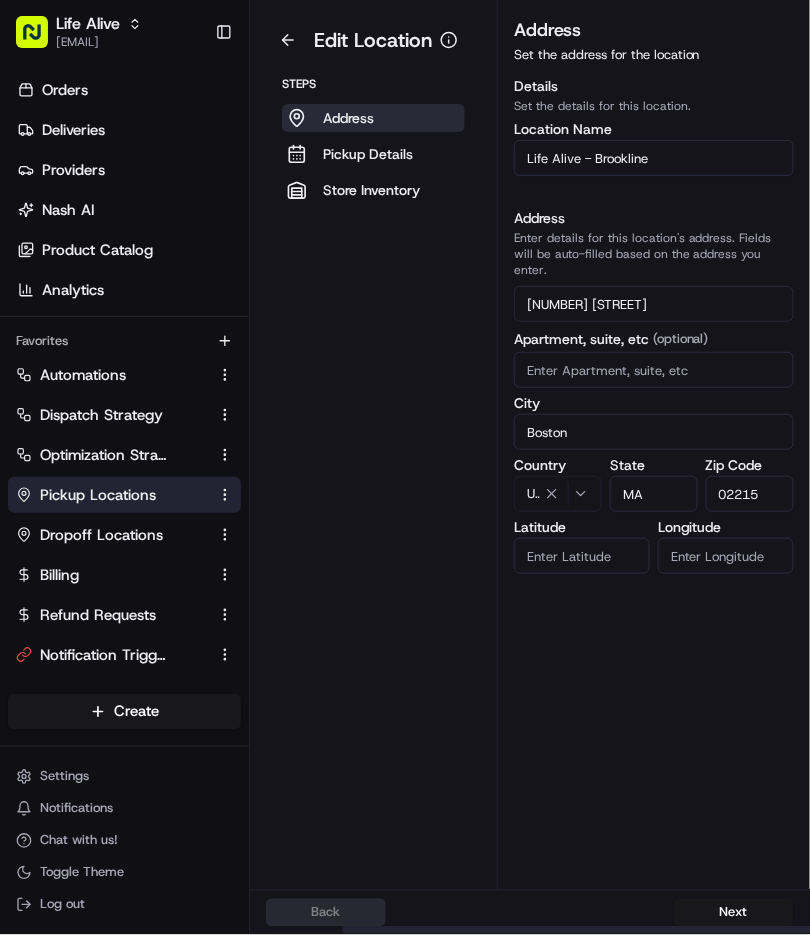 scroll, scrollTop: 0, scrollLeft: 0, axis: both 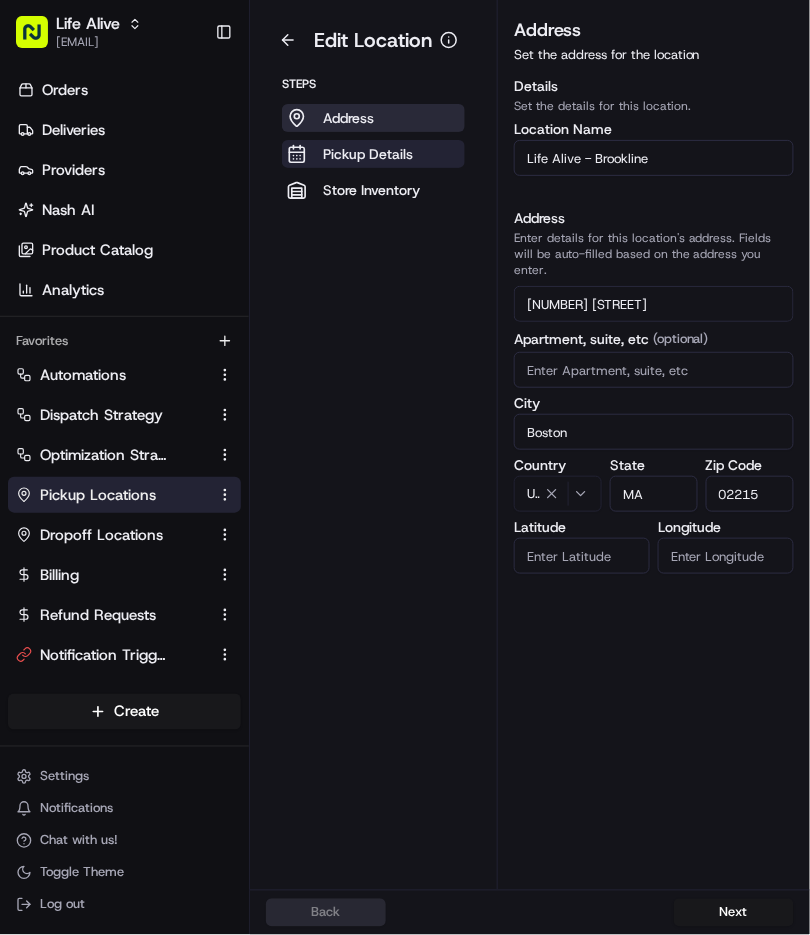 click on "Pickup Details" at bounding box center [368, 154] 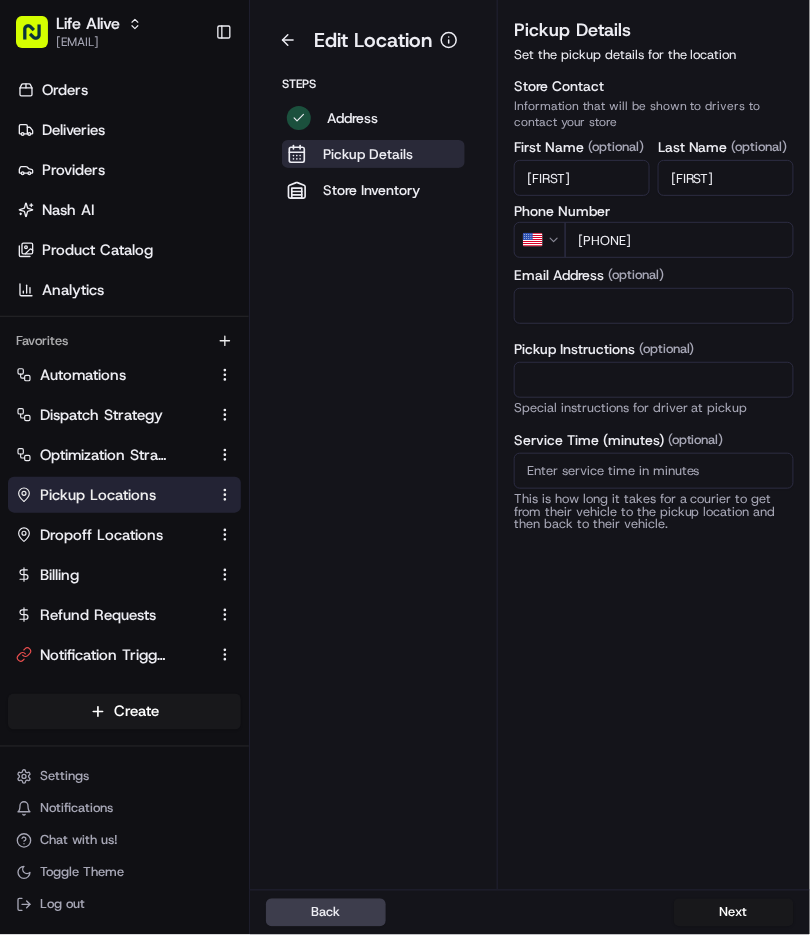 click on "[PHONE]" at bounding box center (679, 240) 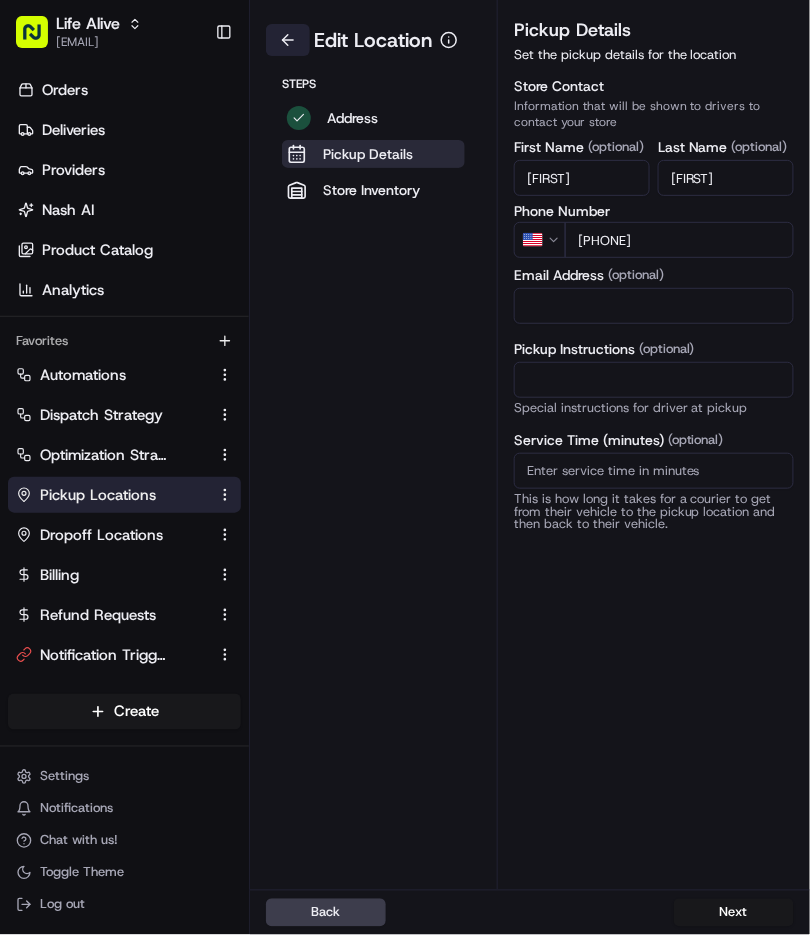 click at bounding box center [288, 40] 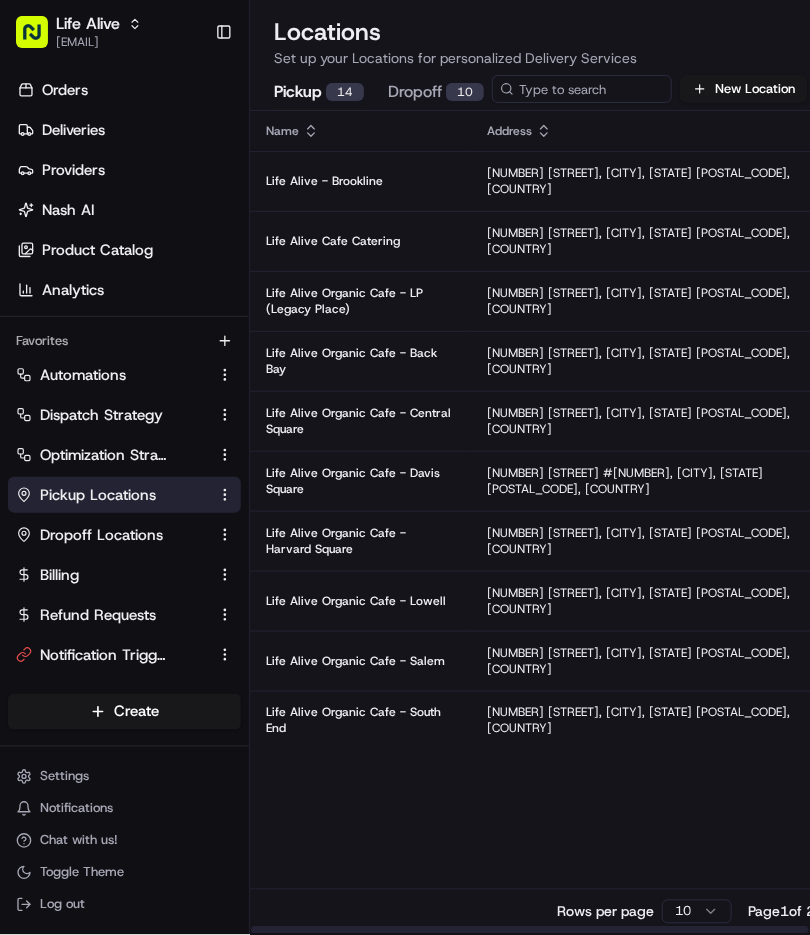 click on "Life Alive [EMAIL]" at bounding box center [405, 467] 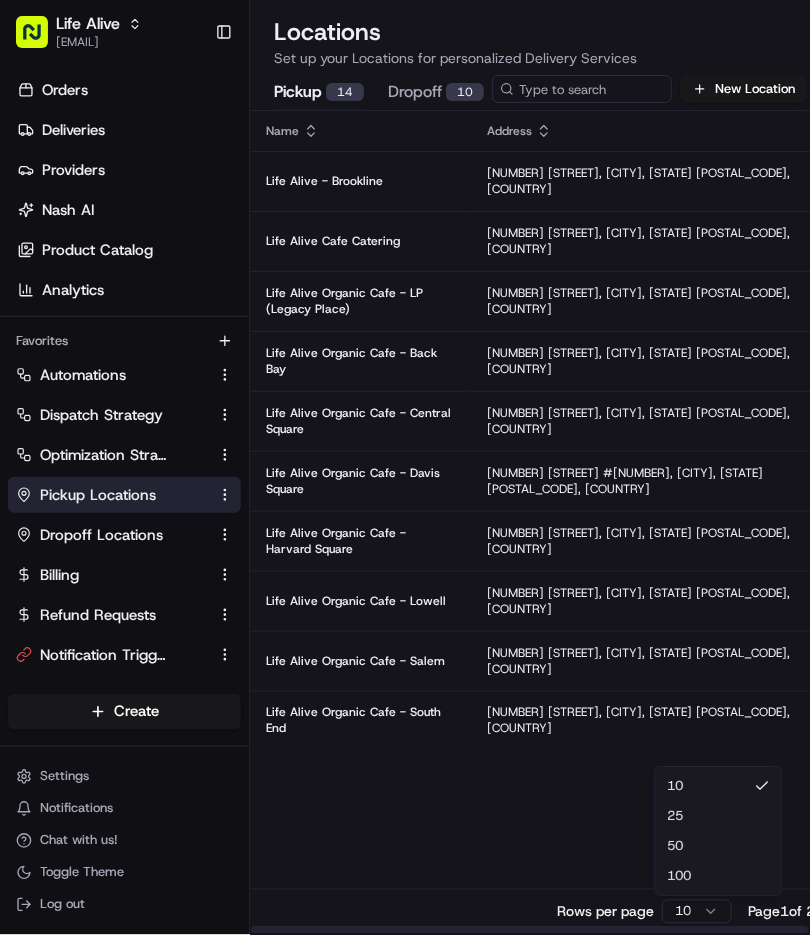 click on "10 25 50 100" at bounding box center [719, 832] 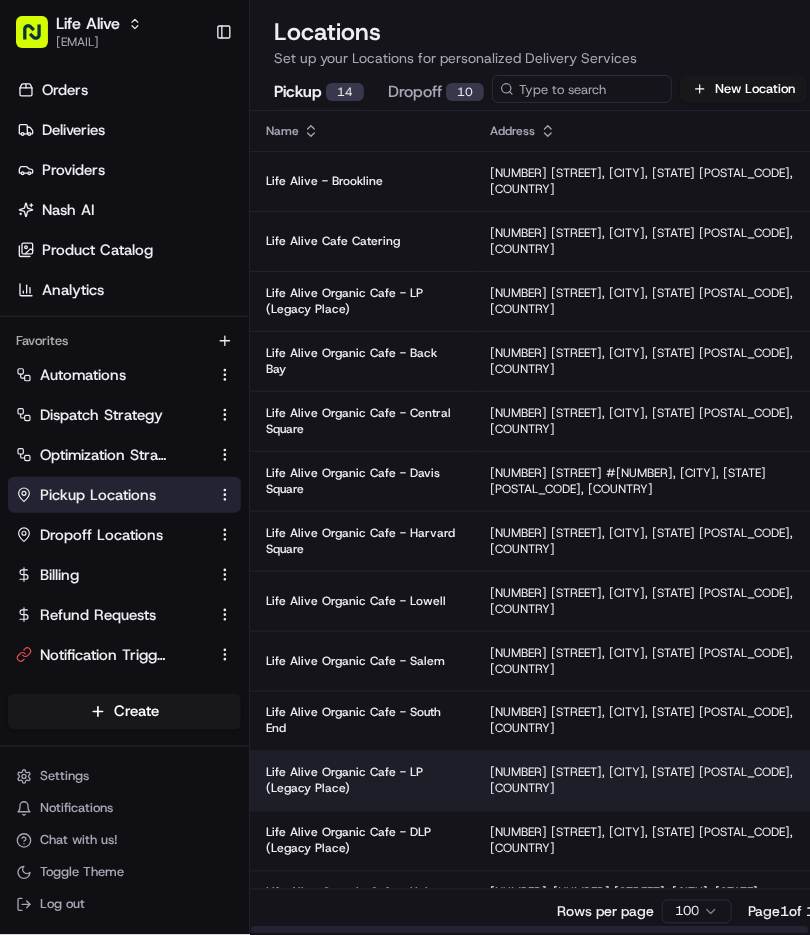 scroll, scrollTop: 0, scrollLeft: 0, axis: both 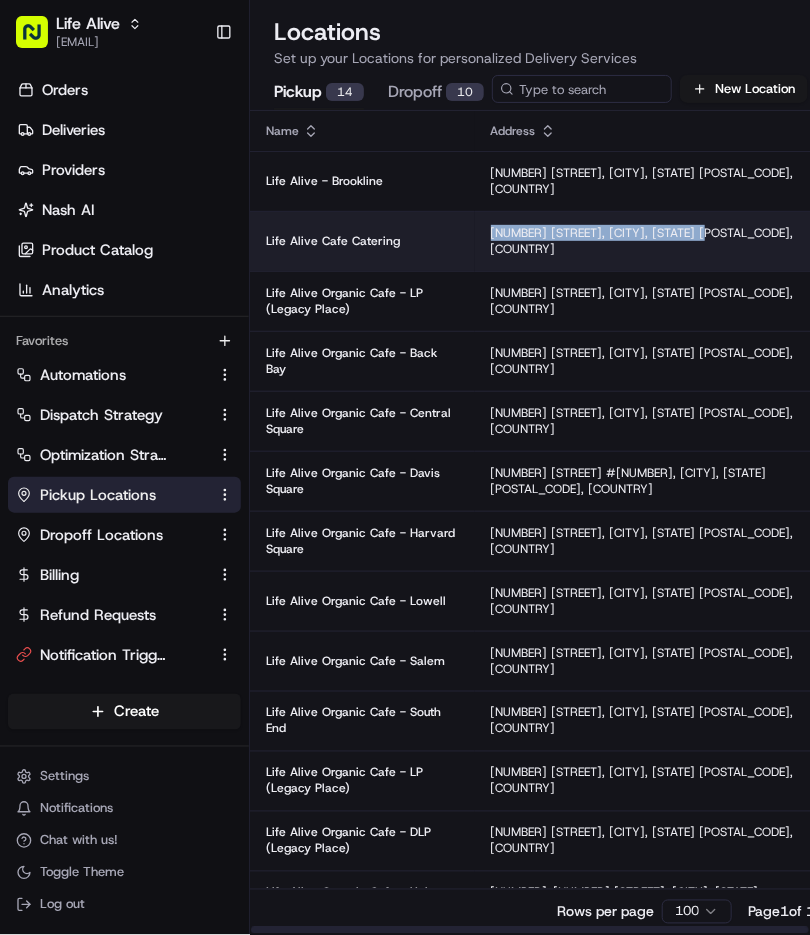 copy on "[NUMBER] [STREET], [CITY], [STATE] [POSTAL_CODE], [COUNTRY]" 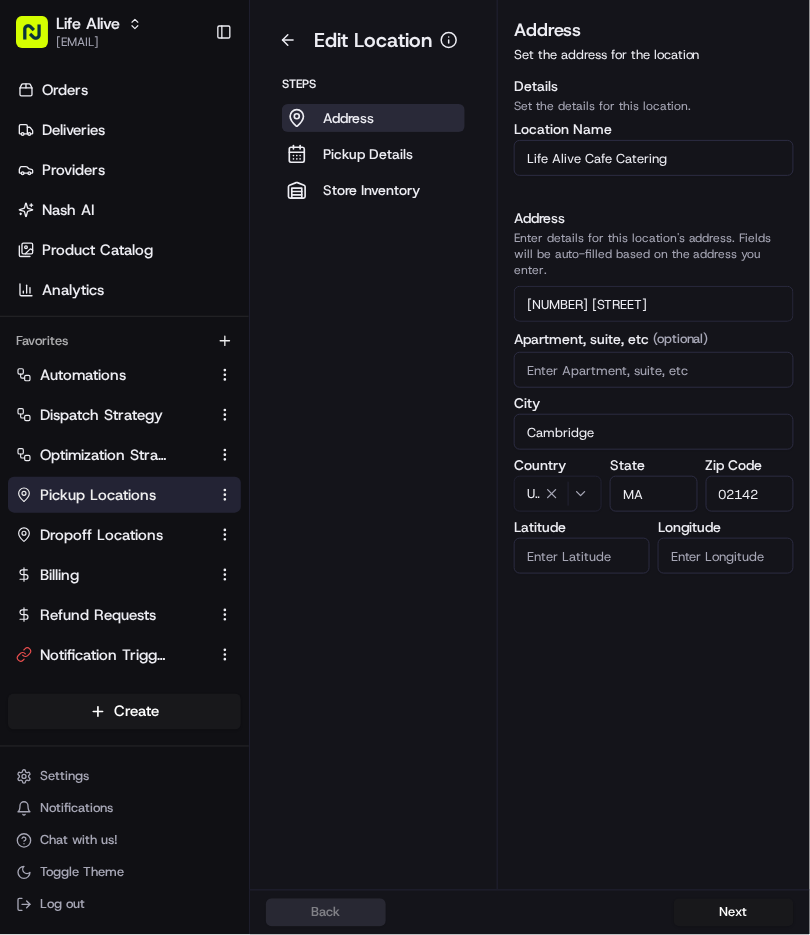click on "Life Alive Cafe Catering" at bounding box center (654, 158) 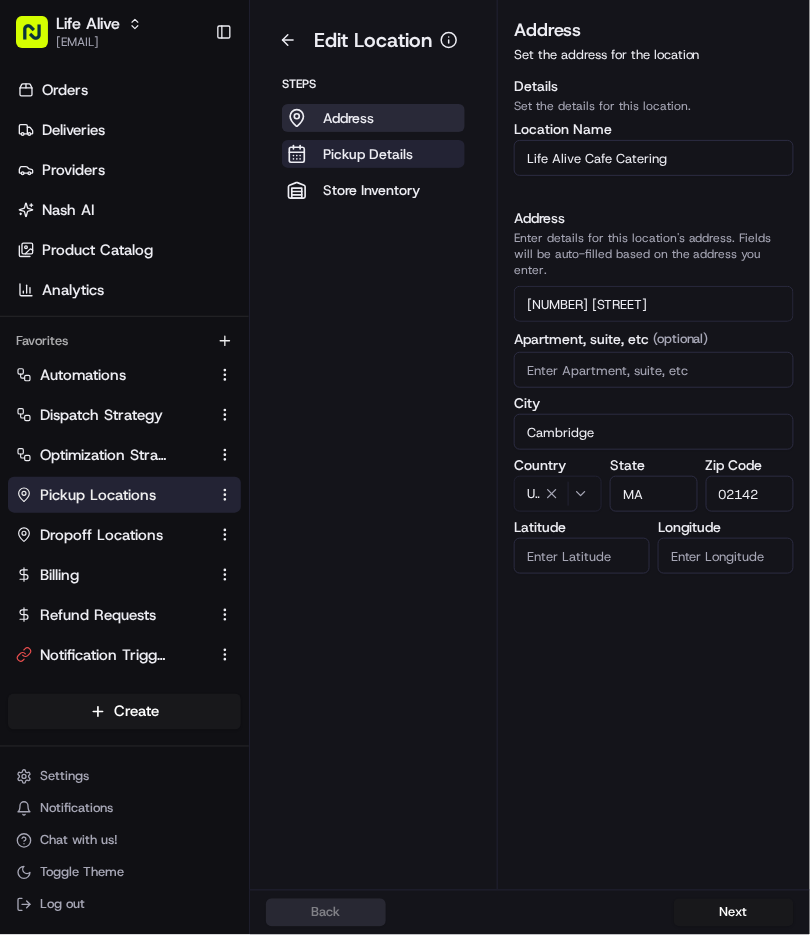 click on "Pickup Details" at bounding box center [368, 154] 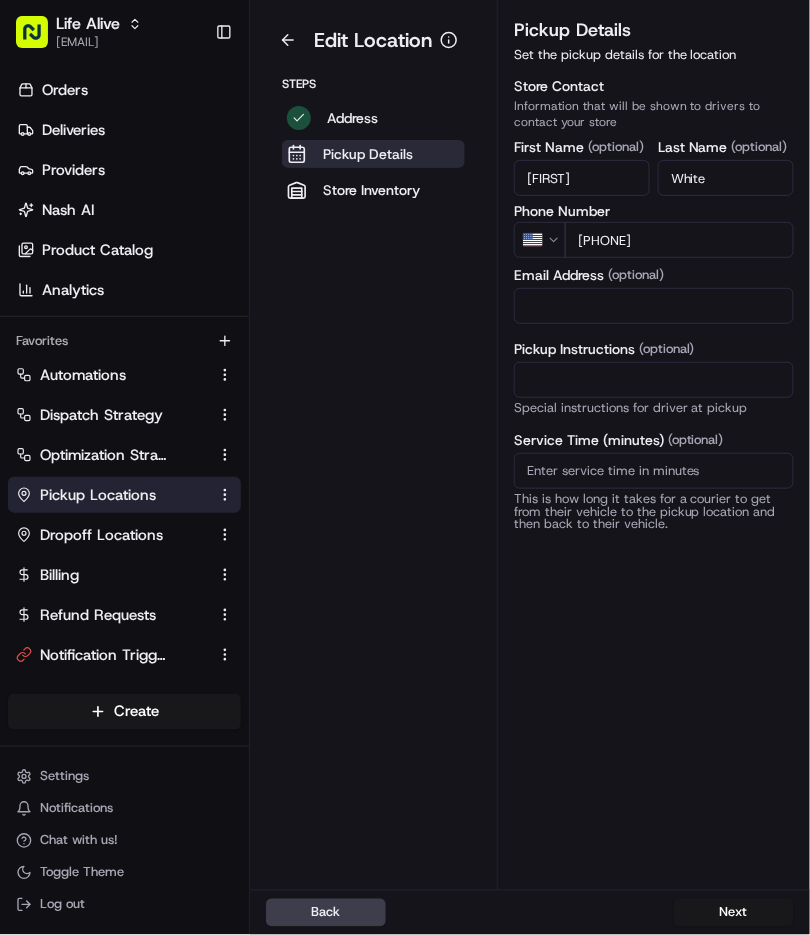 drag, startPoint x: 724, startPoint y: 225, endPoint x: 435, endPoint y: 225, distance: 289 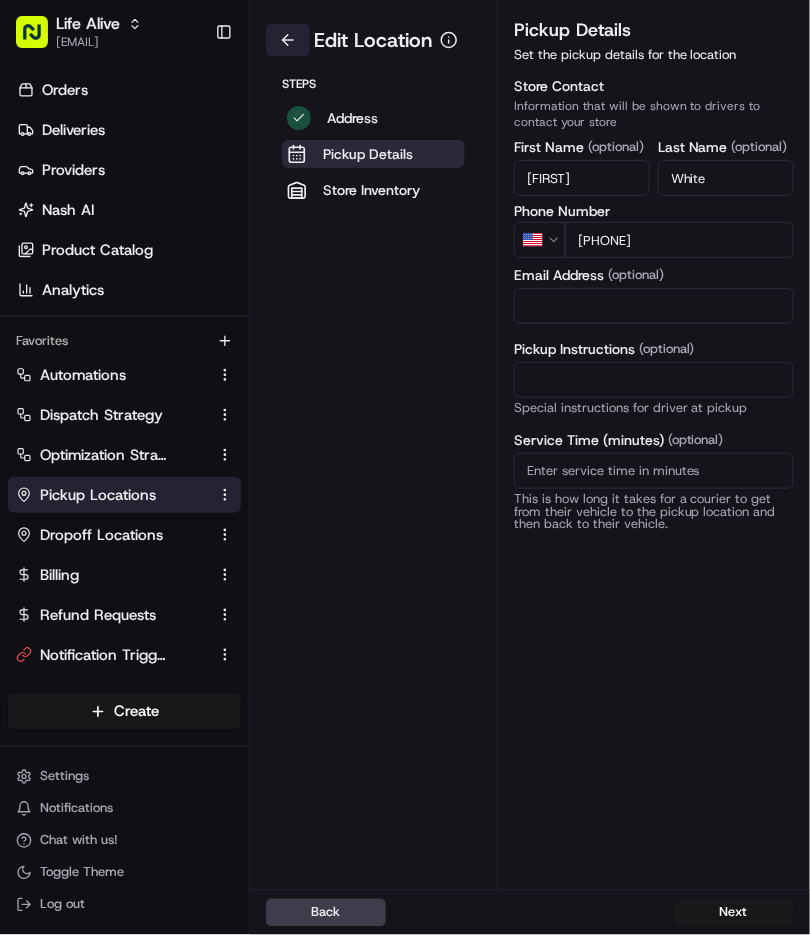 click at bounding box center (288, 40) 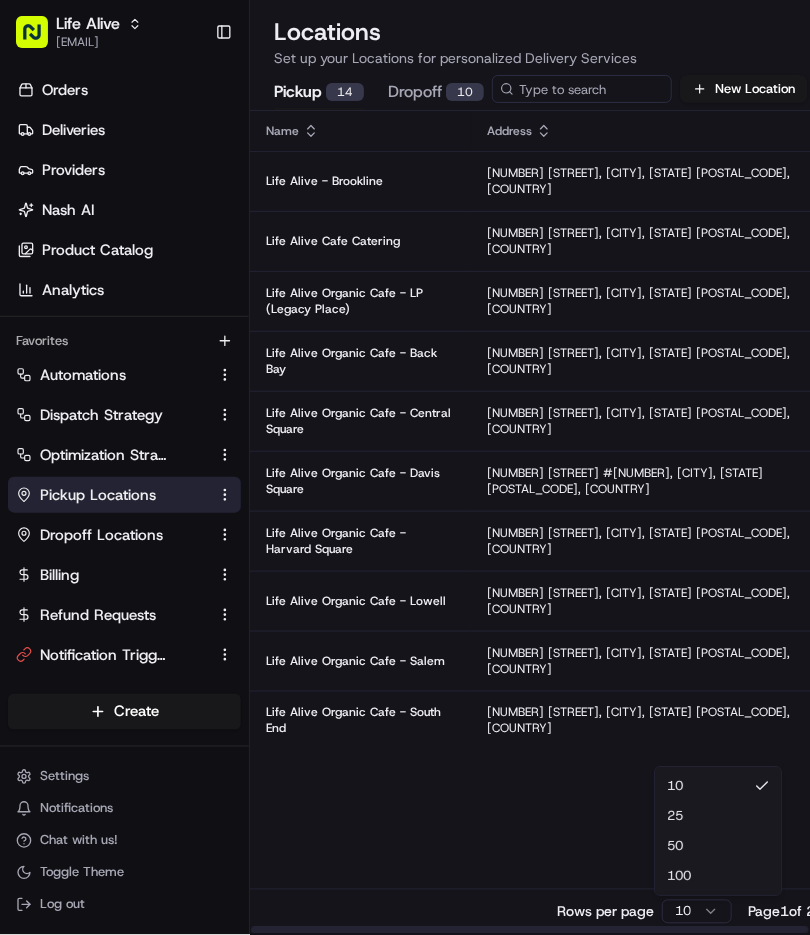 click on "Life Alive [EMAIL]" at bounding box center (405, 467) 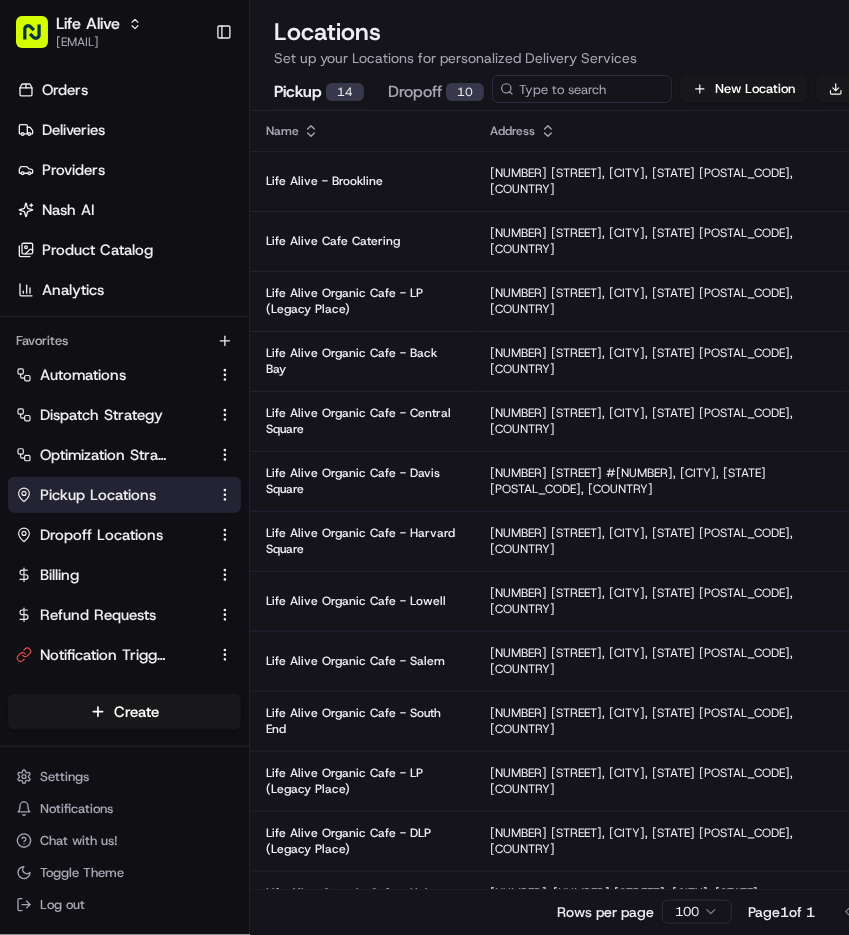 scroll, scrollTop: 0, scrollLeft: 0, axis: both 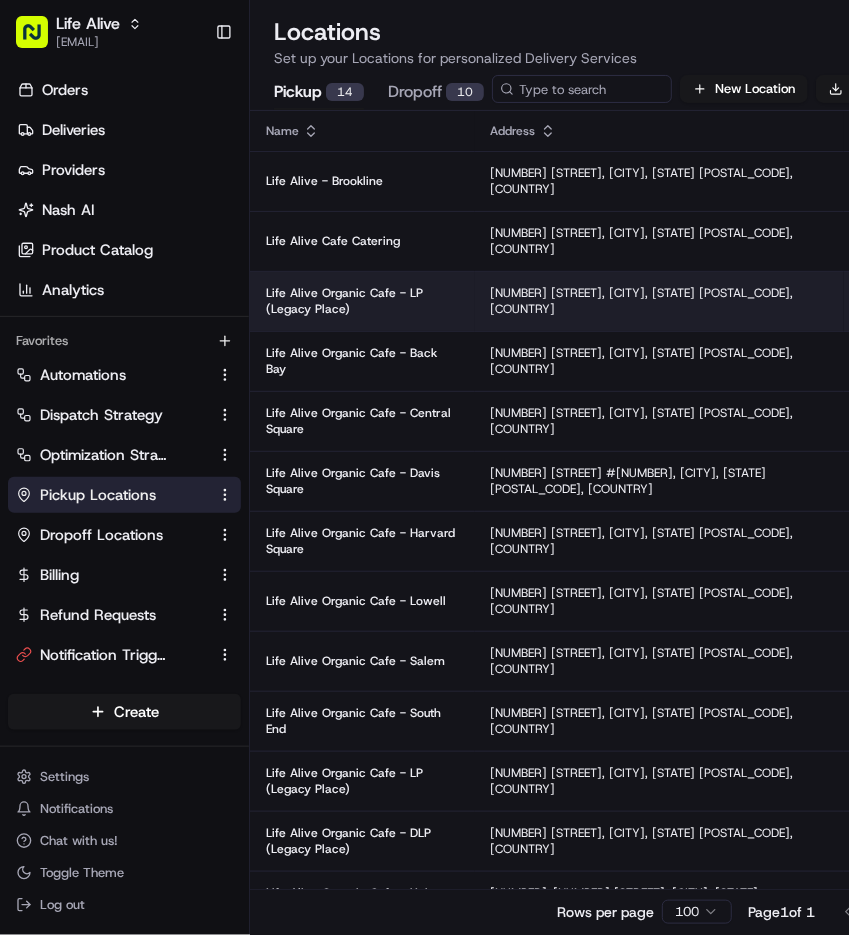 click on "[NUMBER] [STREET], [CITY], [STATE] [POSTAL_CODE], [COUNTRY]" at bounding box center (659, 301) 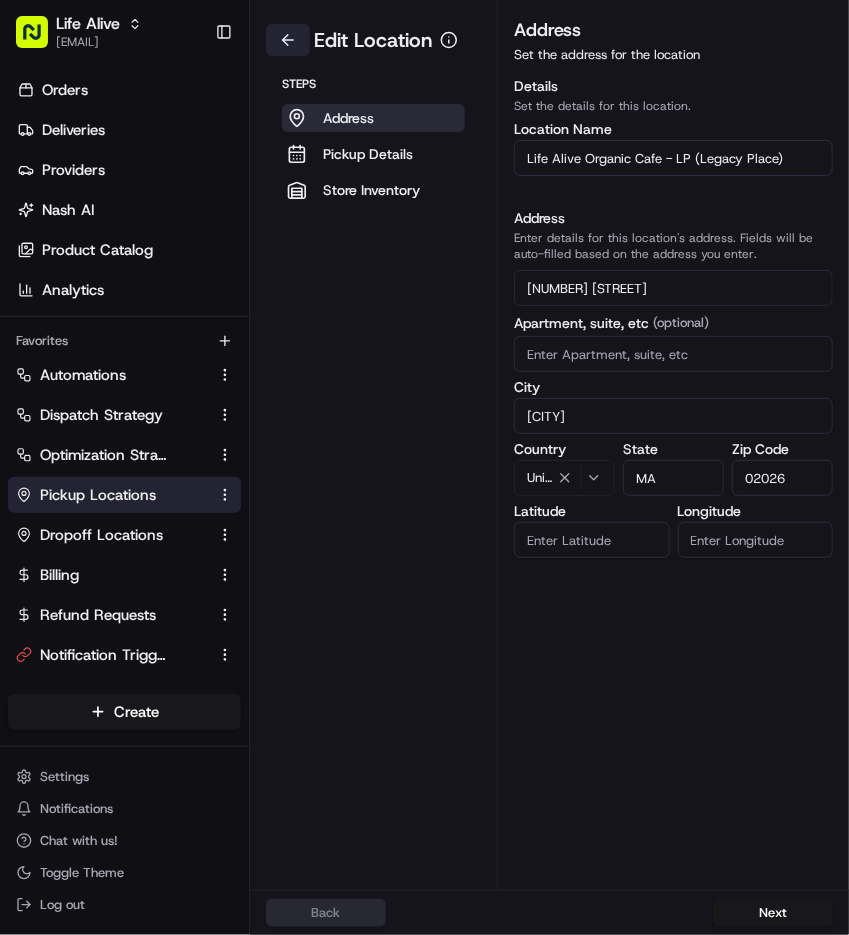 click at bounding box center [288, 40] 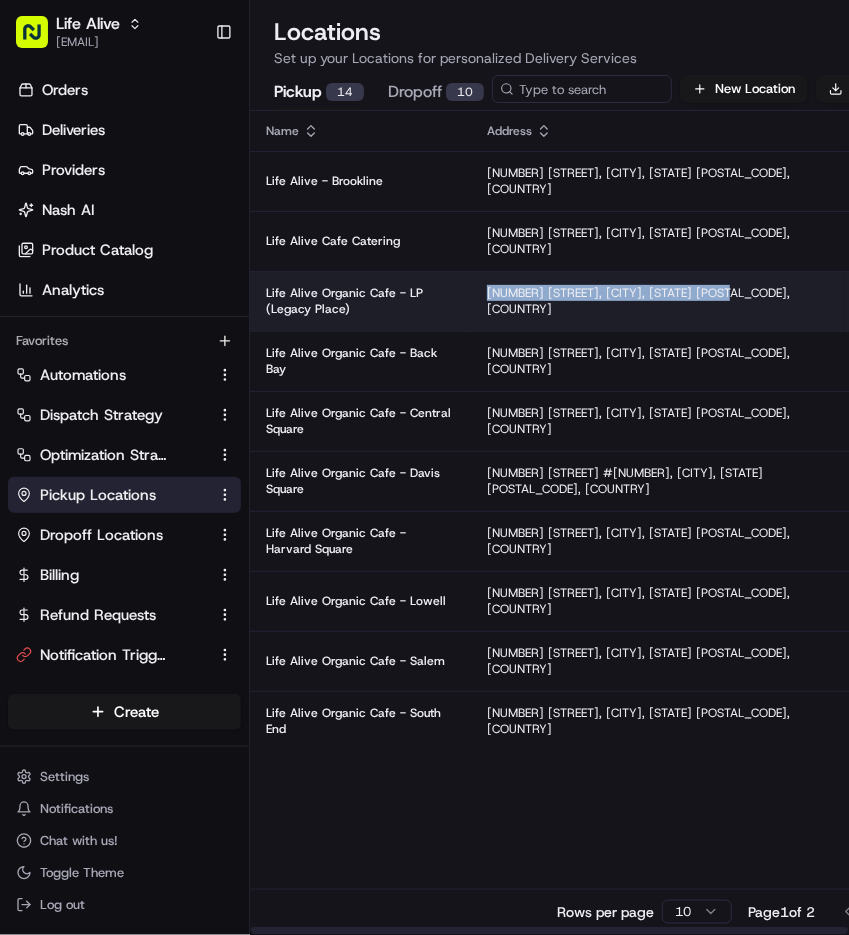 copy on "[NUMBER] [STREET], [CITY], [STATE] [POSTAL_CODE], [COUNTRY]" 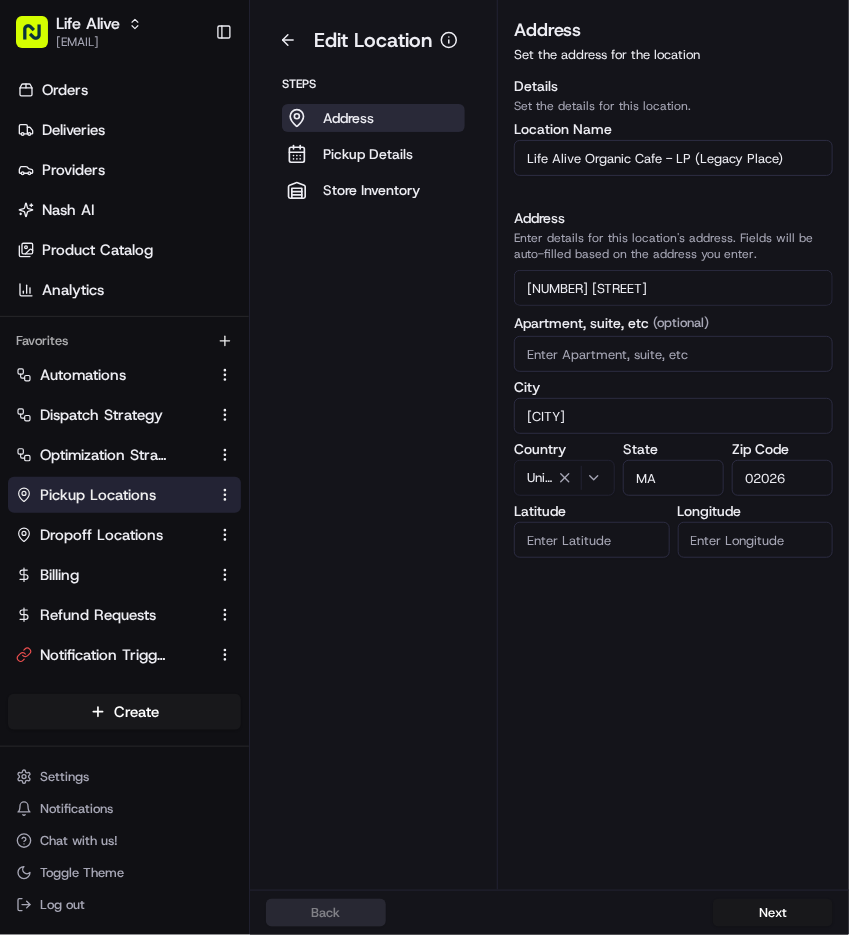 click on "Life Alive Organic Cafe - LP (Legacy Place)" at bounding box center (673, 158) 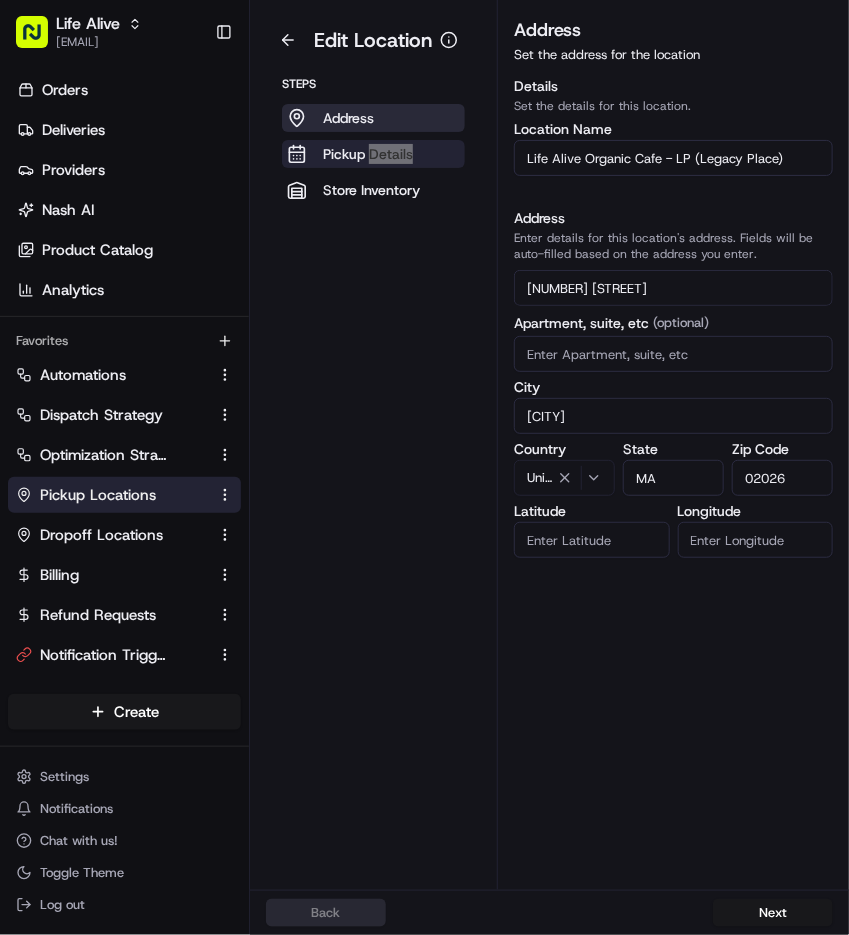 drag, startPoint x: 10, startPoint y: 343, endPoint x: 363, endPoint y: 161, distance: 397.15613 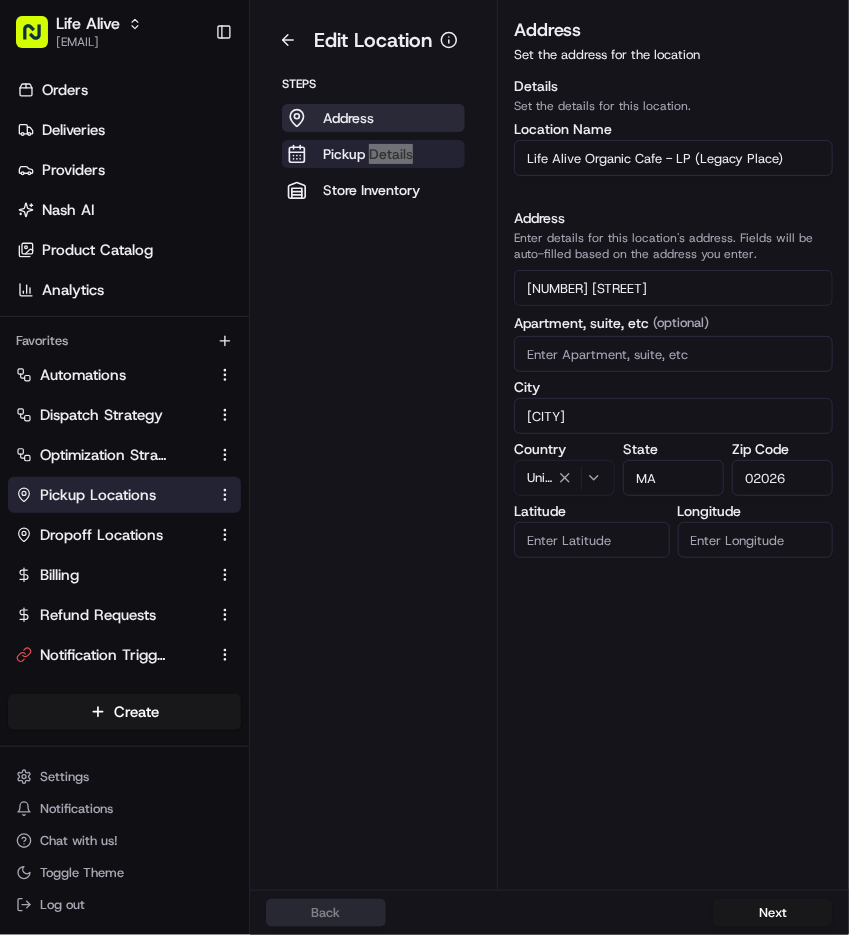 click on "Pickup Details" at bounding box center (368, 154) 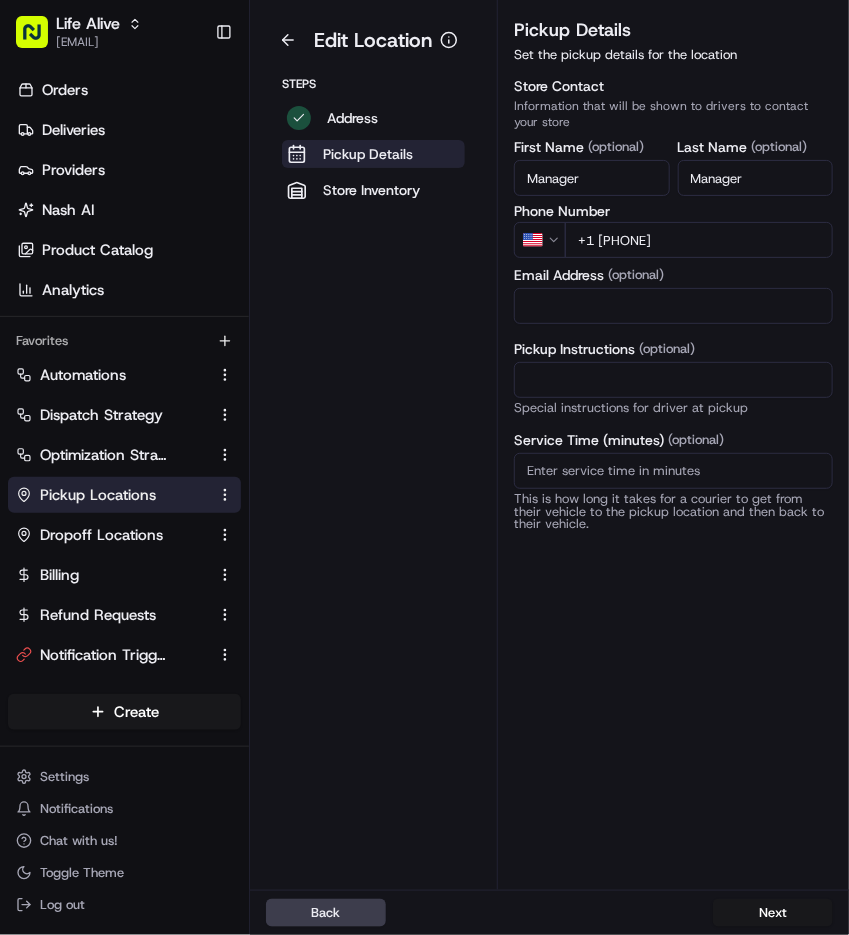 click on "+1 [PHONE]" at bounding box center (699, 240) 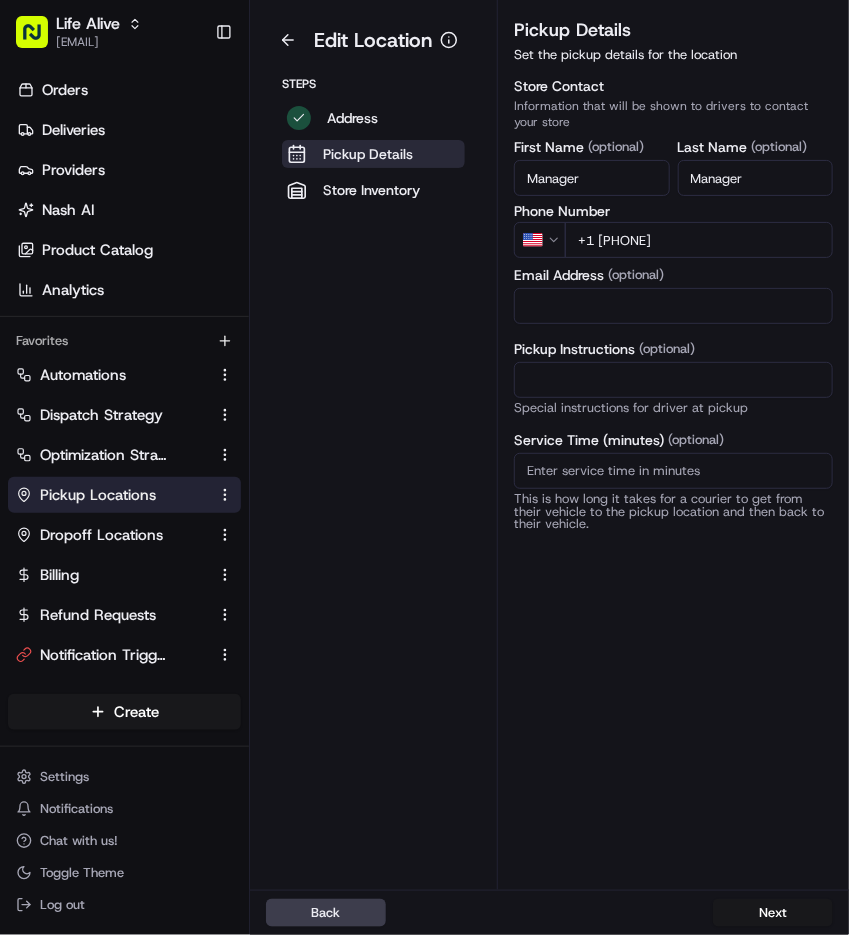 drag, startPoint x: 363, startPoint y: 161, endPoint x: 634, endPoint y: 235, distance: 280.9217 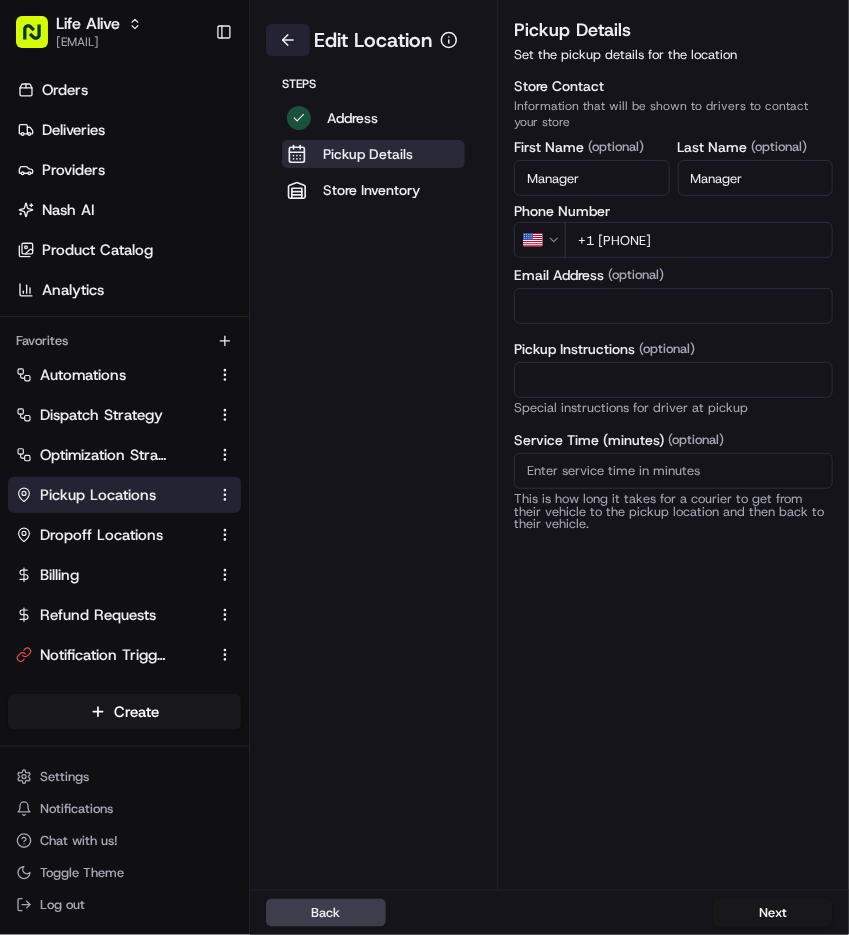 click at bounding box center [288, 40] 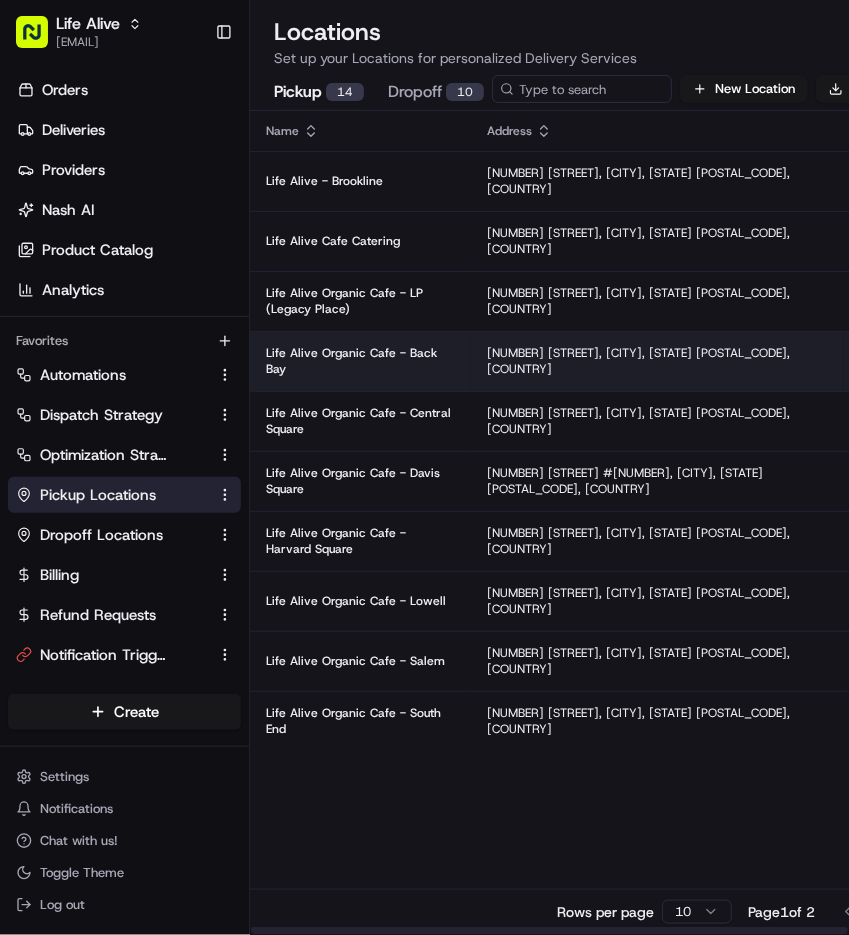 click on "Life Alive Organic Cafe - Back Bay" at bounding box center [360, 361] 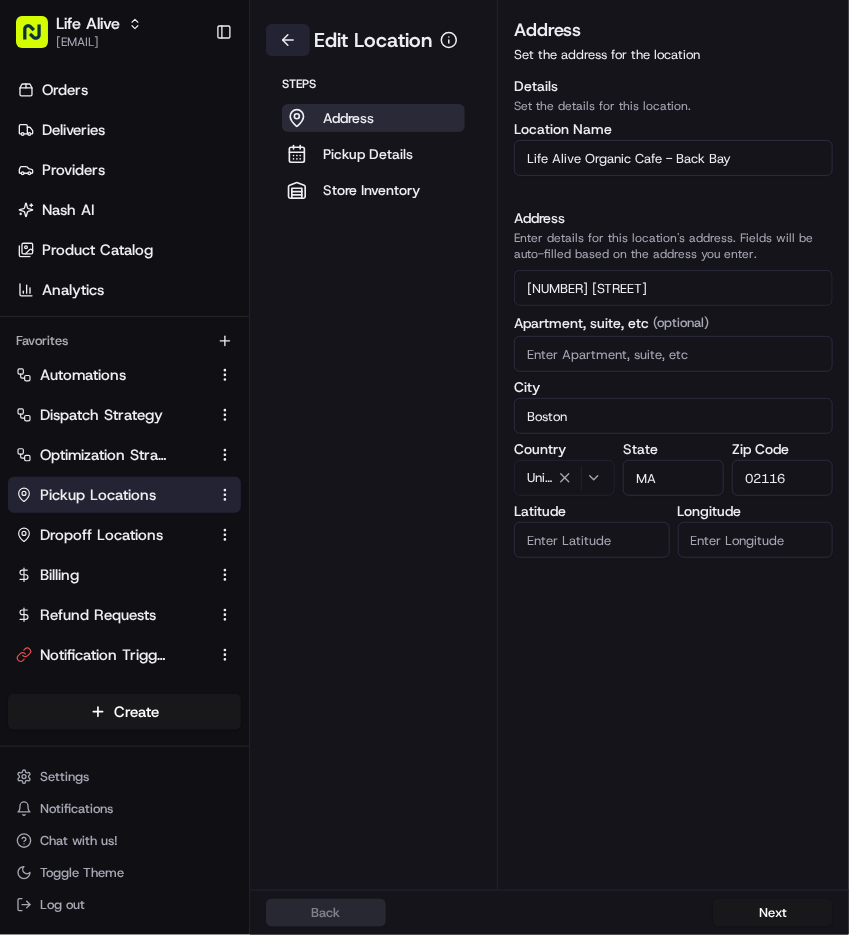 click at bounding box center [288, 40] 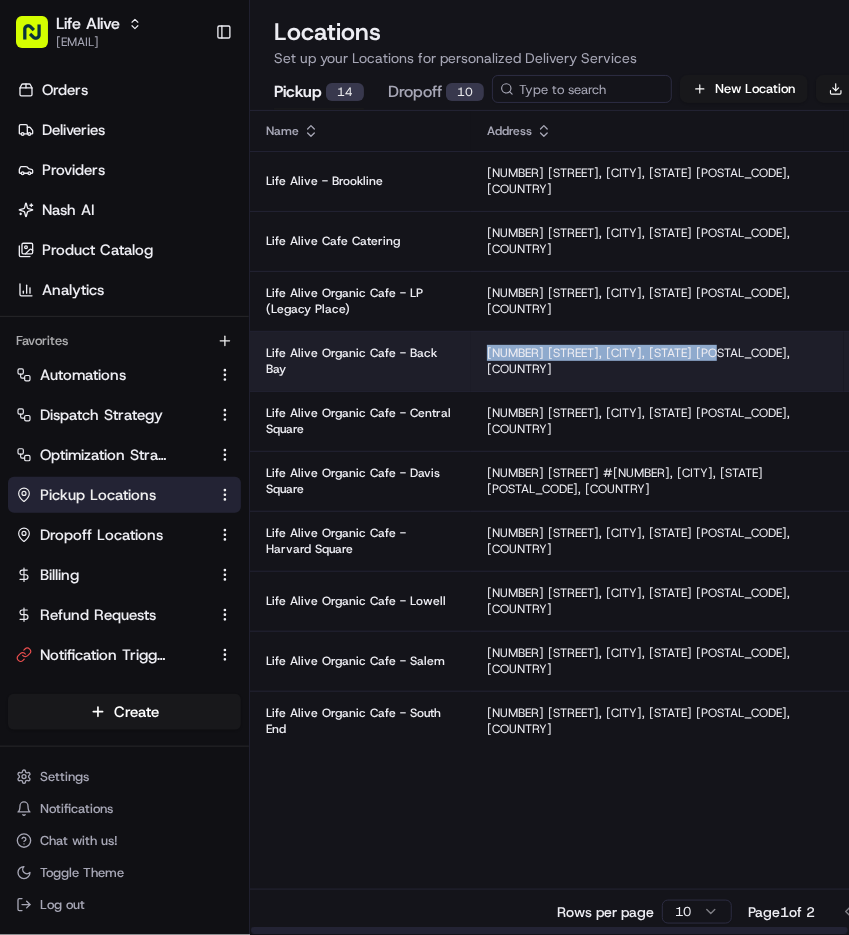 drag, startPoint x: 771, startPoint y: 355, endPoint x: 791, endPoint y: 368, distance: 23.853722 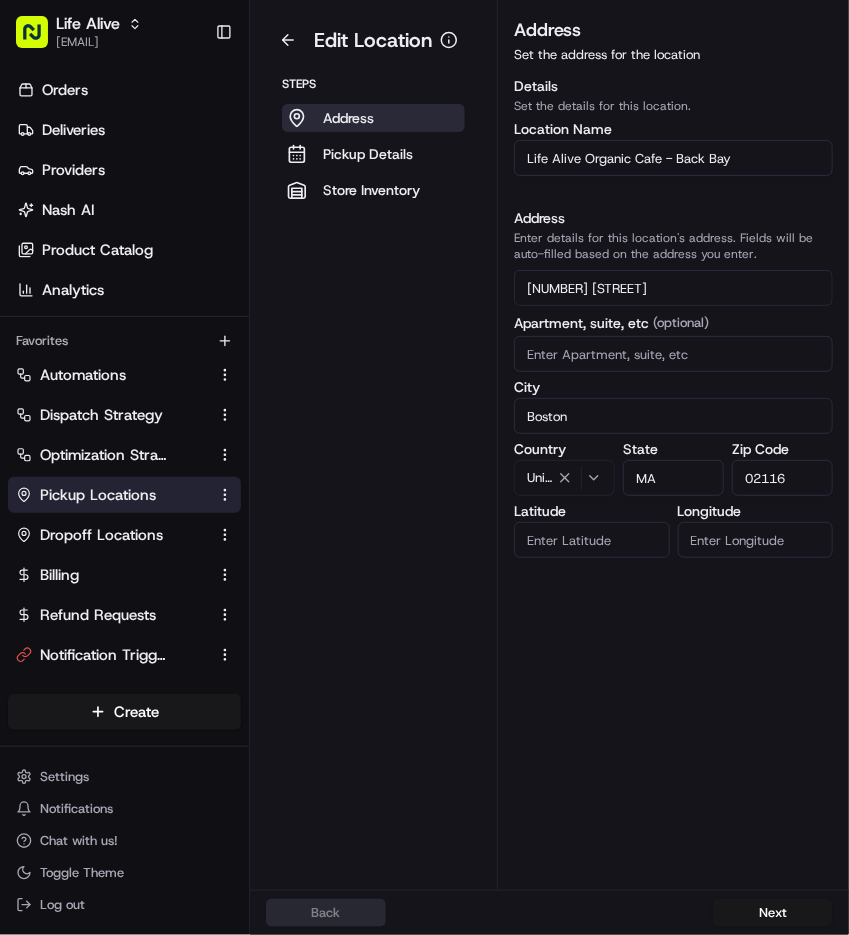 click on "[NUMBER] [STREET] [OPTIONAL_ADDRESS_INFO] [CITY] [COUNTRY] [STATE] [POSTAL_CODE] [LATITUDE] [LONGITUDE]" at bounding box center [673, 414] 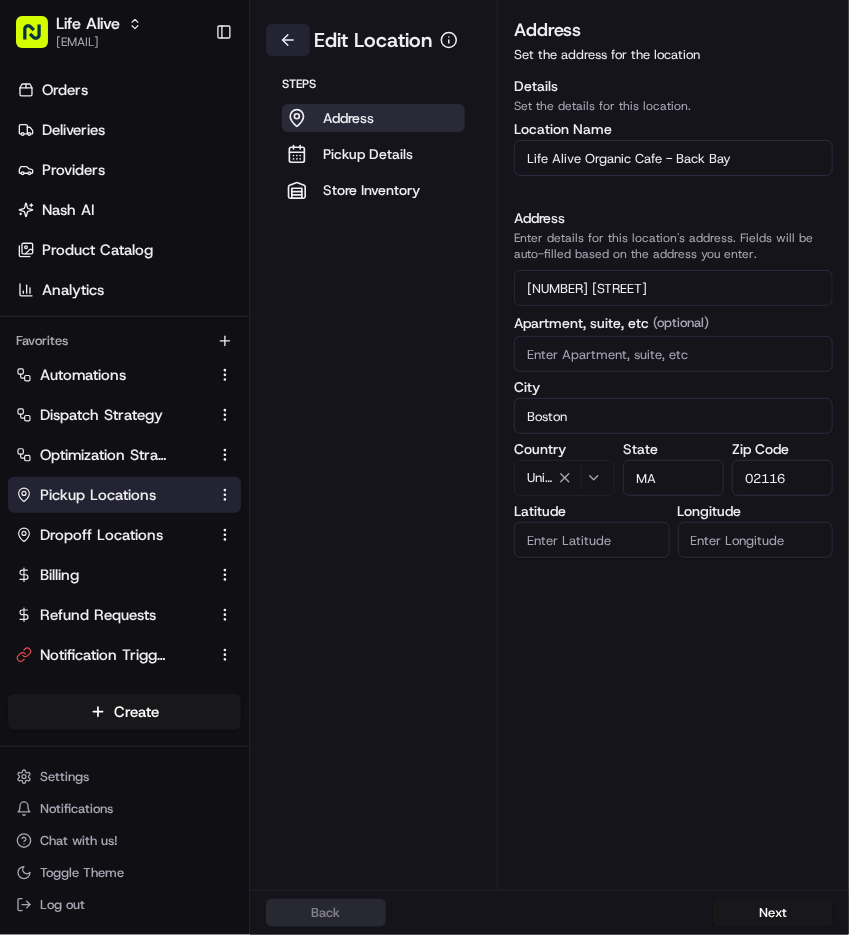 click at bounding box center [288, 40] 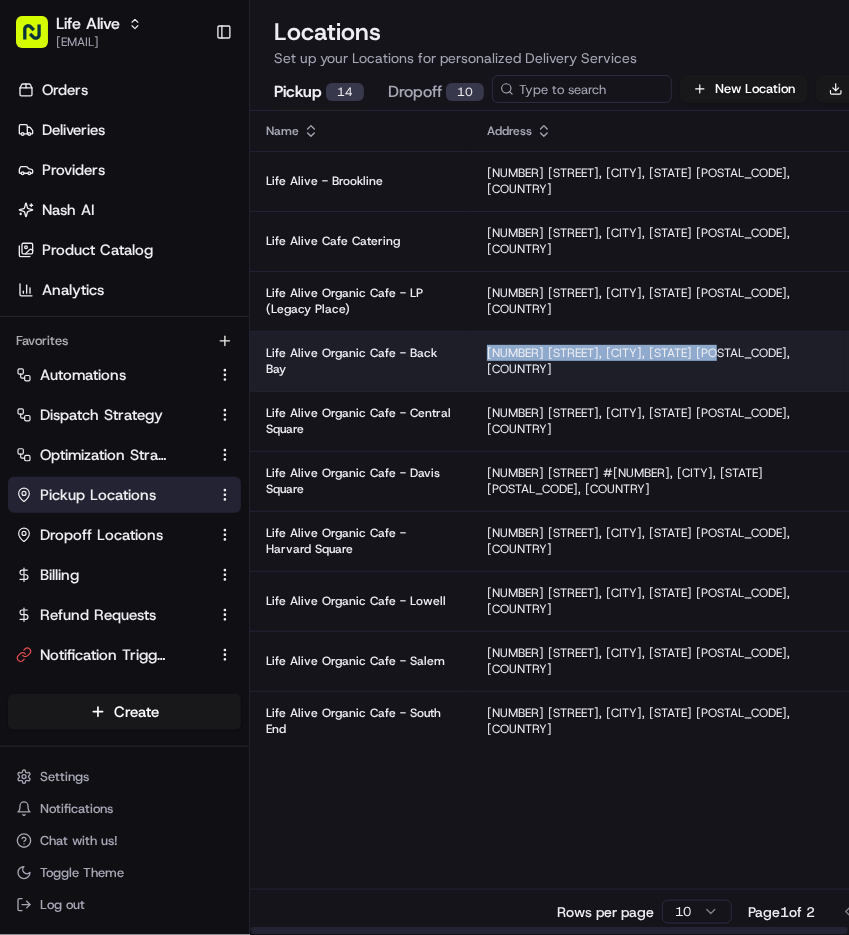copy on "[NUMBER] [STREET], [CITY], [STATE] [POSTAL_CODE], [COUNTRY]" 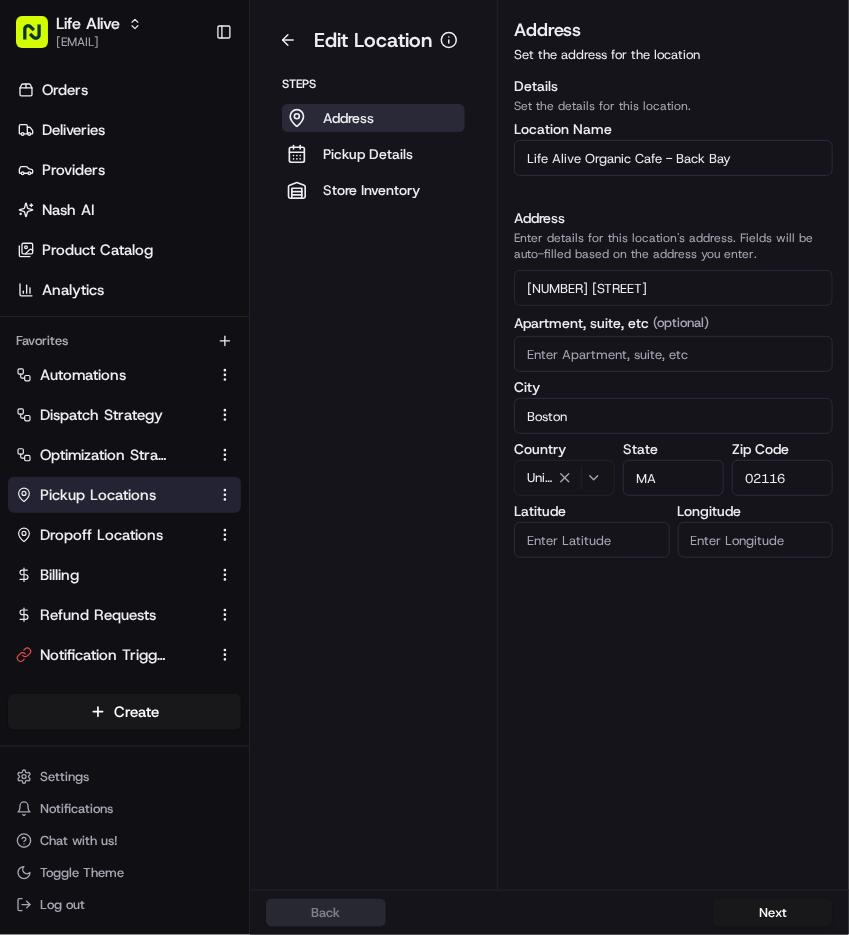 click on "Life Alive Organic Cafe - Back Bay" at bounding box center (673, 158) 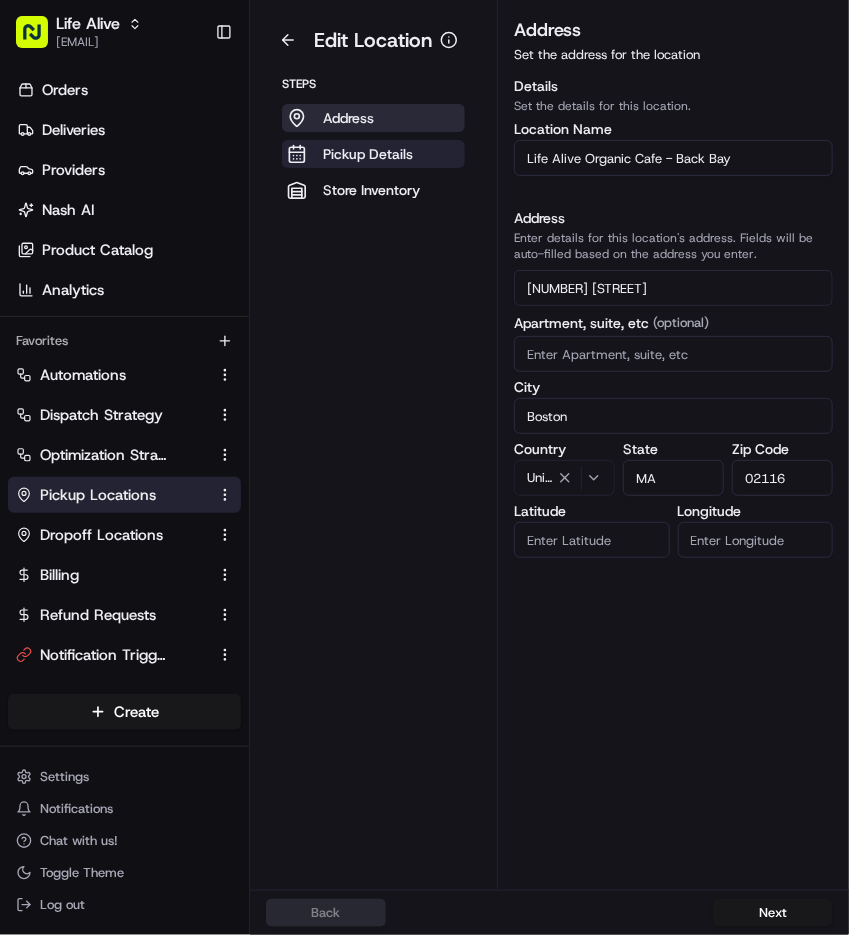 click on "Pickup Details" at bounding box center [368, 154] 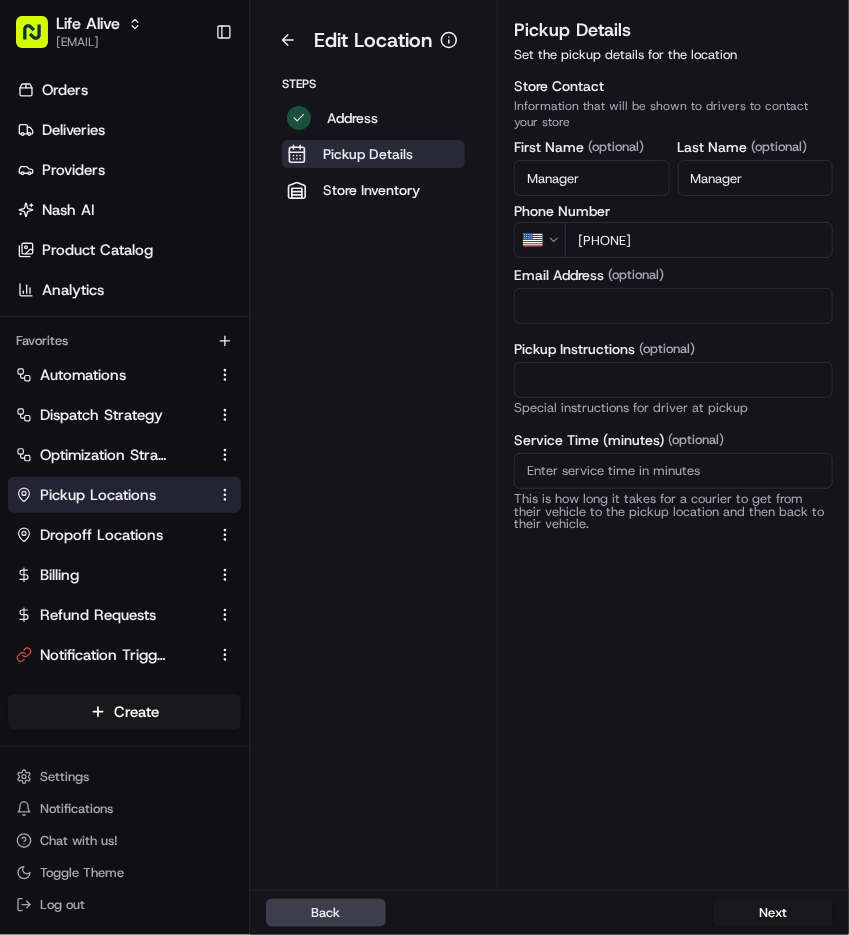 click on "[PHONE]" at bounding box center (699, 240) 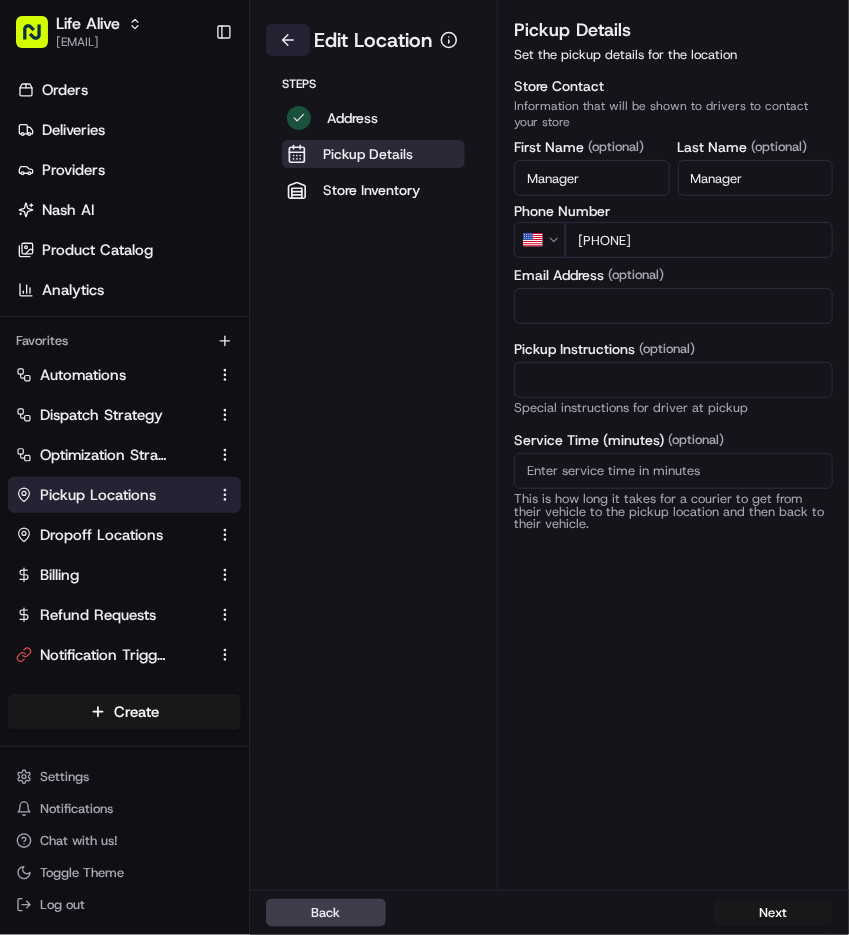 click at bounding box center (288, 40) 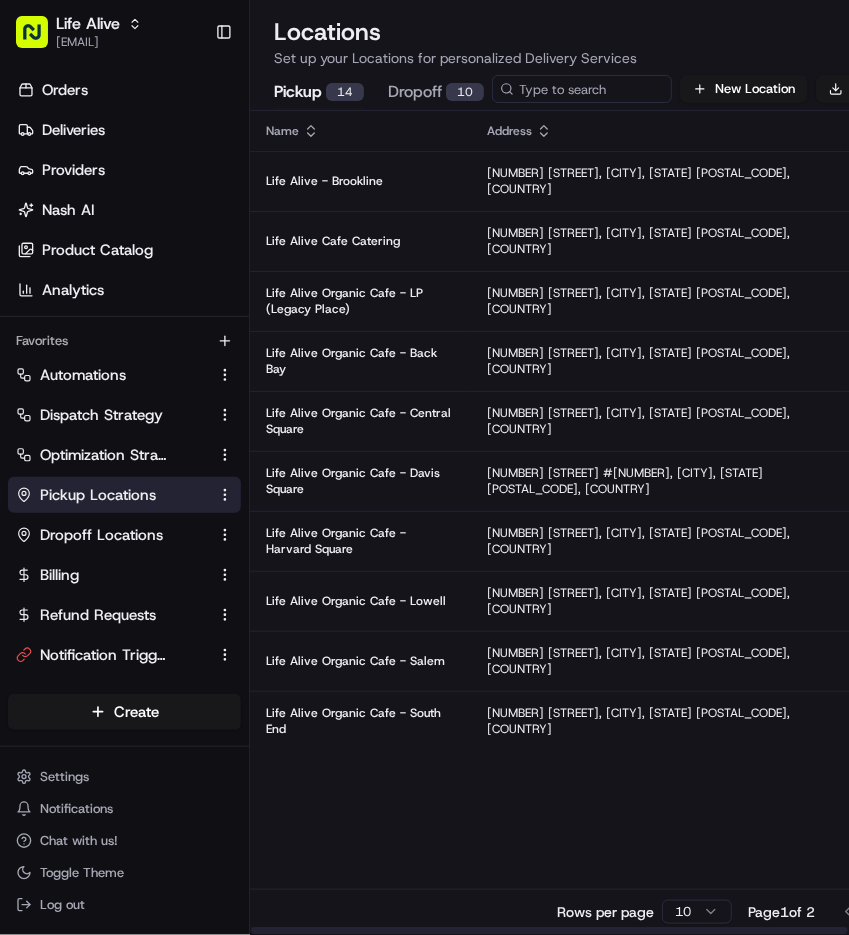 click on "Life Alive [EMAIL]" at bounding box center [424, 467] 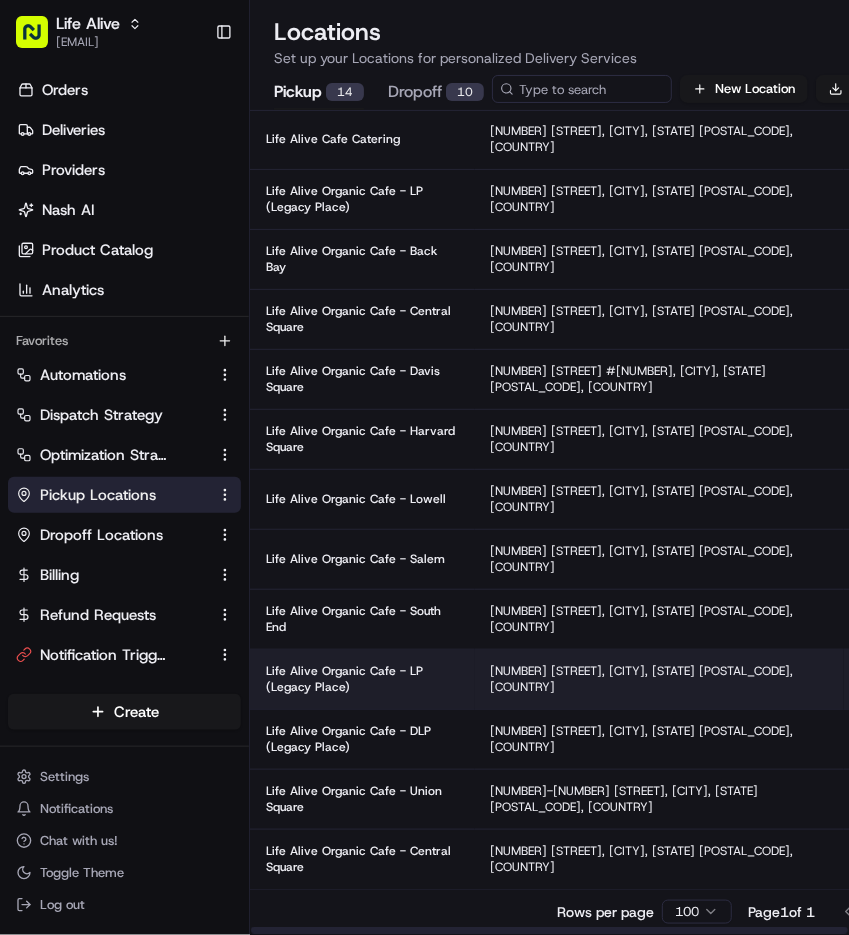 scroll, scrollTop: 101, scrollLeft: 0, axis: vertical 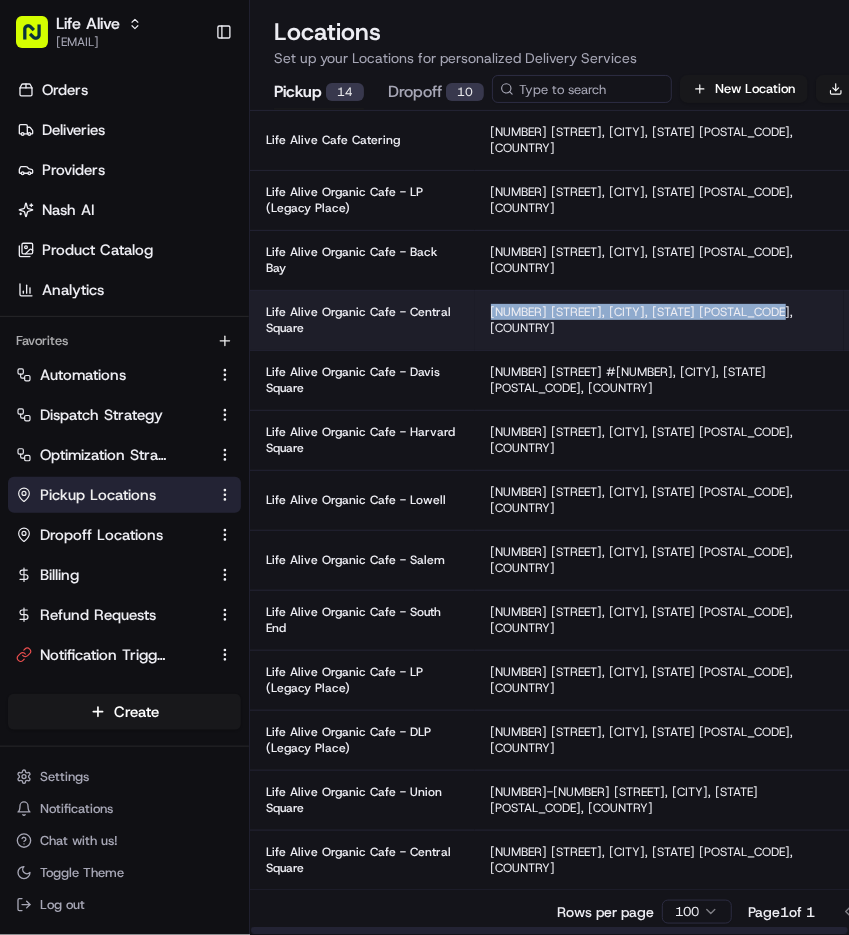 copy on "[NUMBER] [STREET], [CITY], [STATE] [POSTAL_CODE], [COUNTRY]" 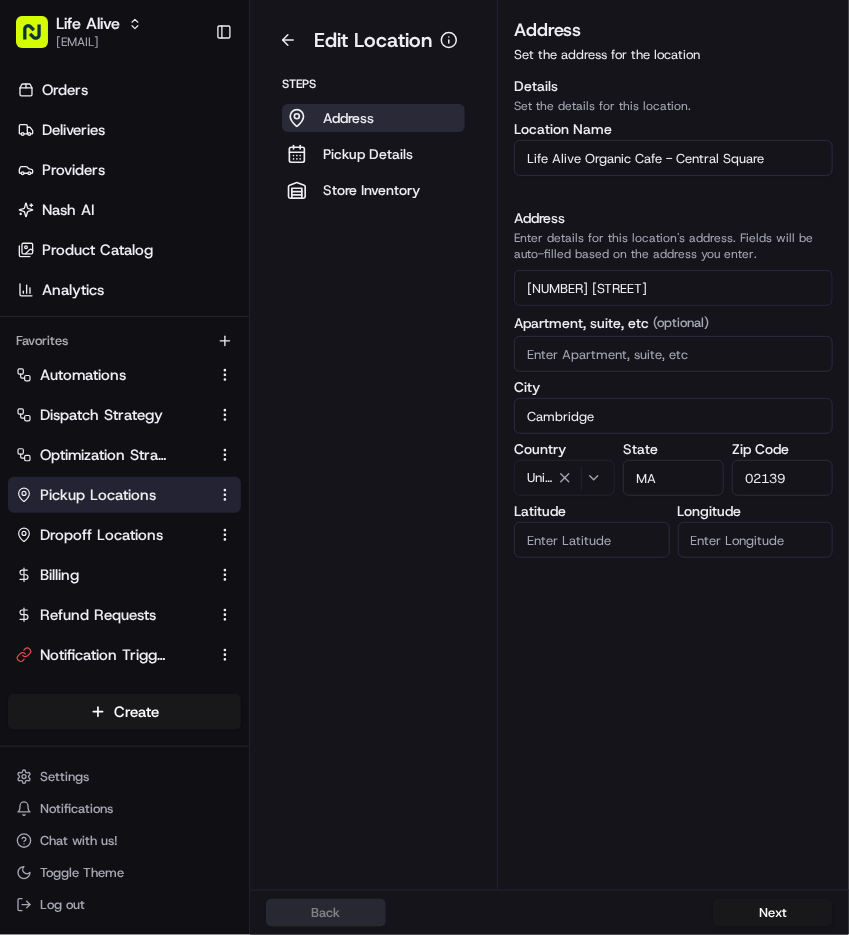 click on "Life Alive Organic Cafe - Central Square" at bounding box center (673, 158) 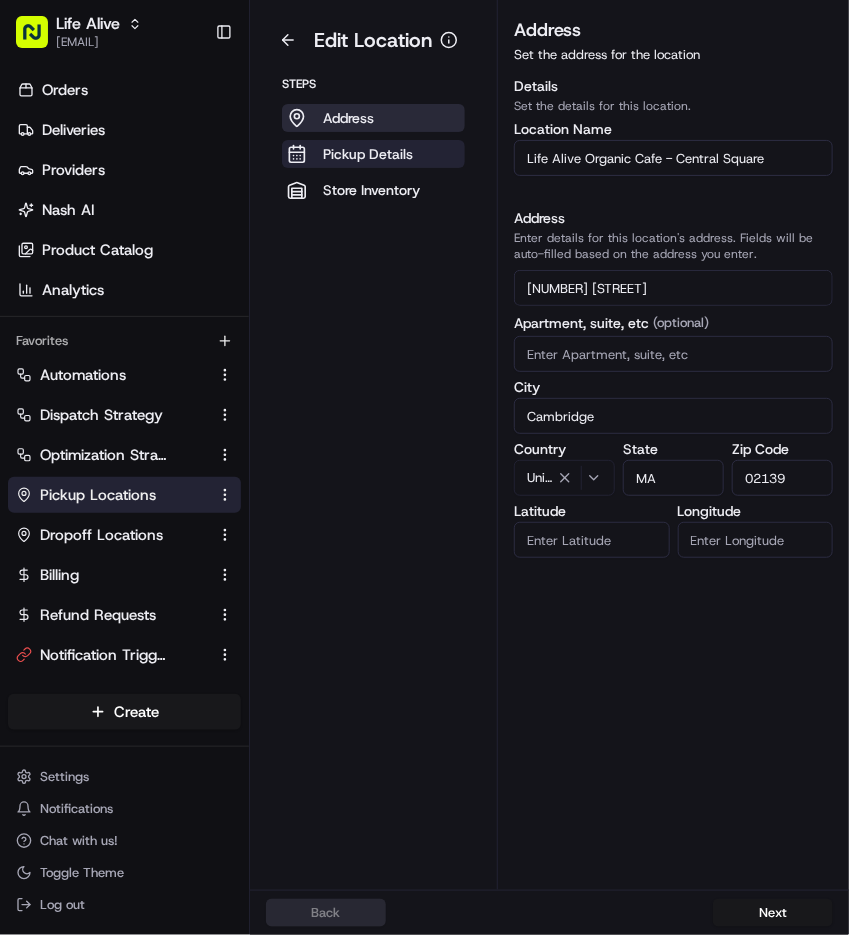 click on "Pickup Details" at bounding box center [368, 154] 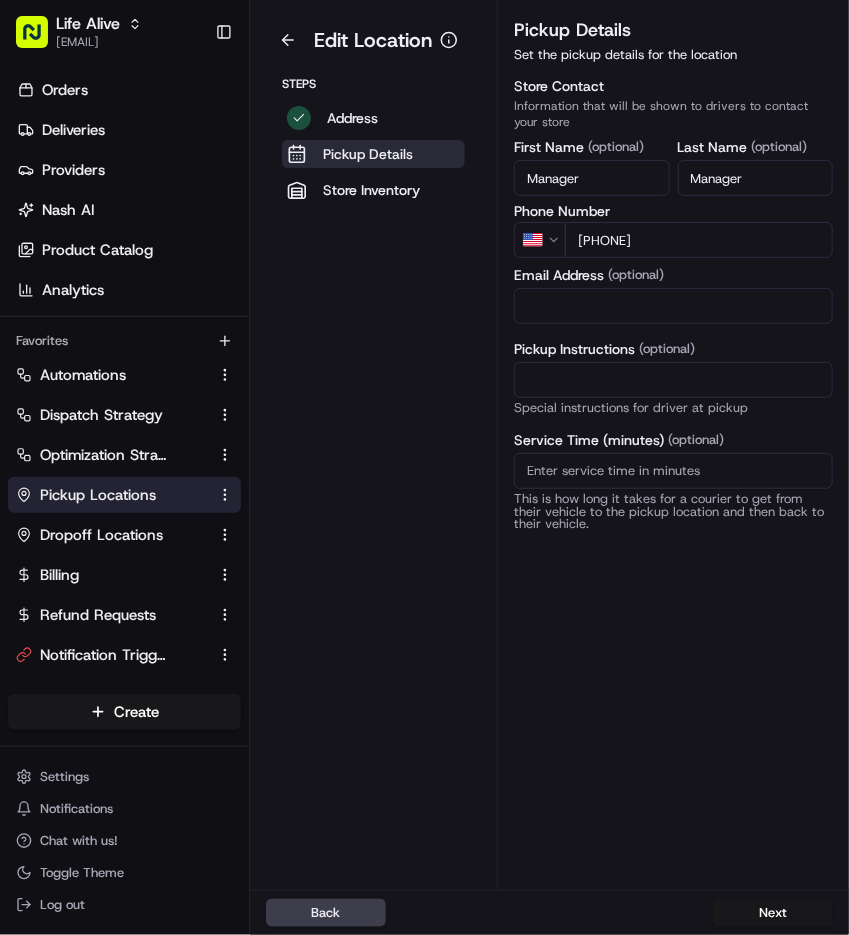 click on "[PHONE]" at bounding box center [699, 240] 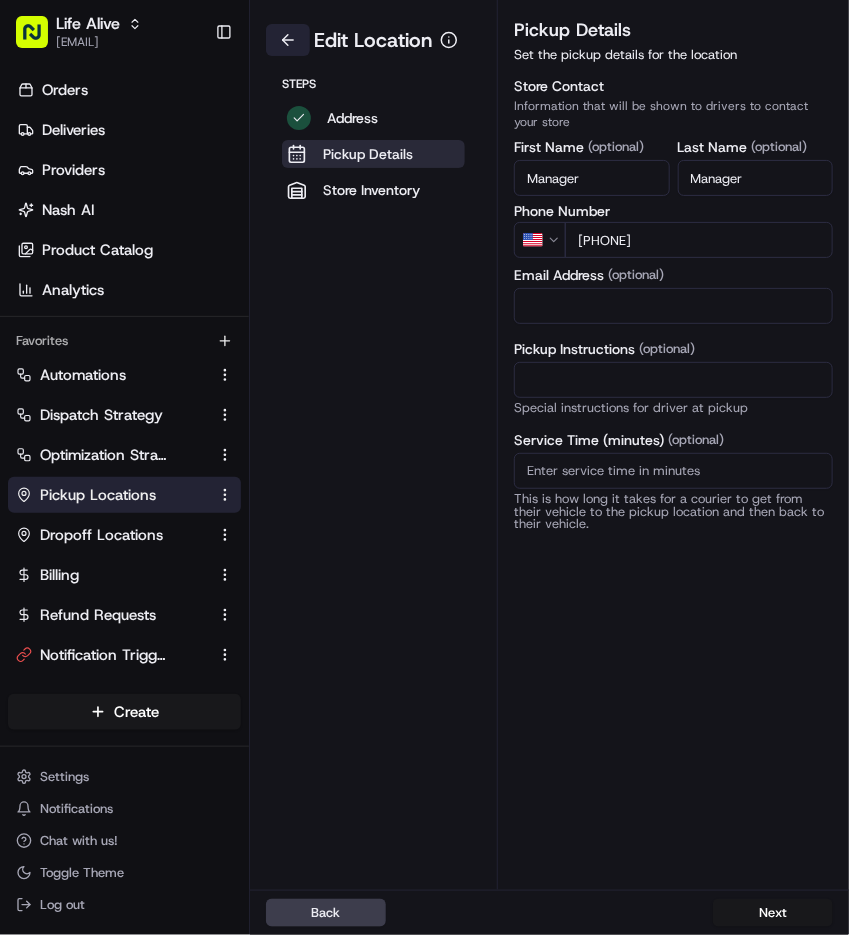 click at bounding box center [288, 40] 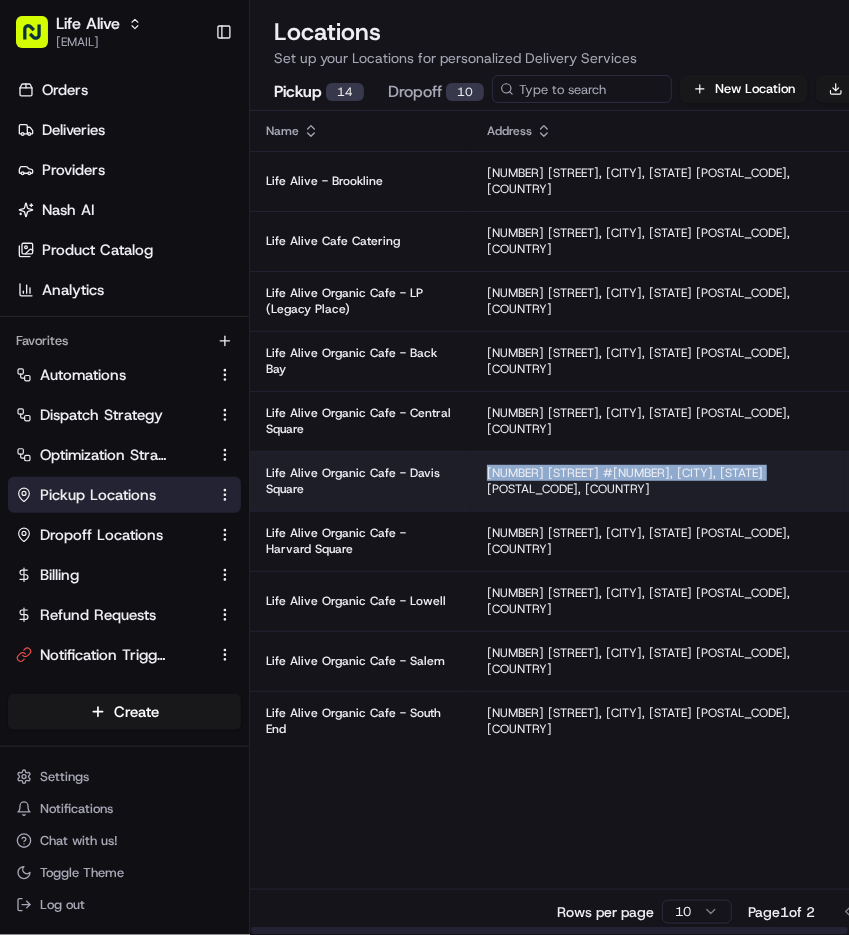 copy on "[NUMBER] [STREET] #[NUMBER], [CITY], [STATE] [POSTAL_CODE], [COUNTRY]" 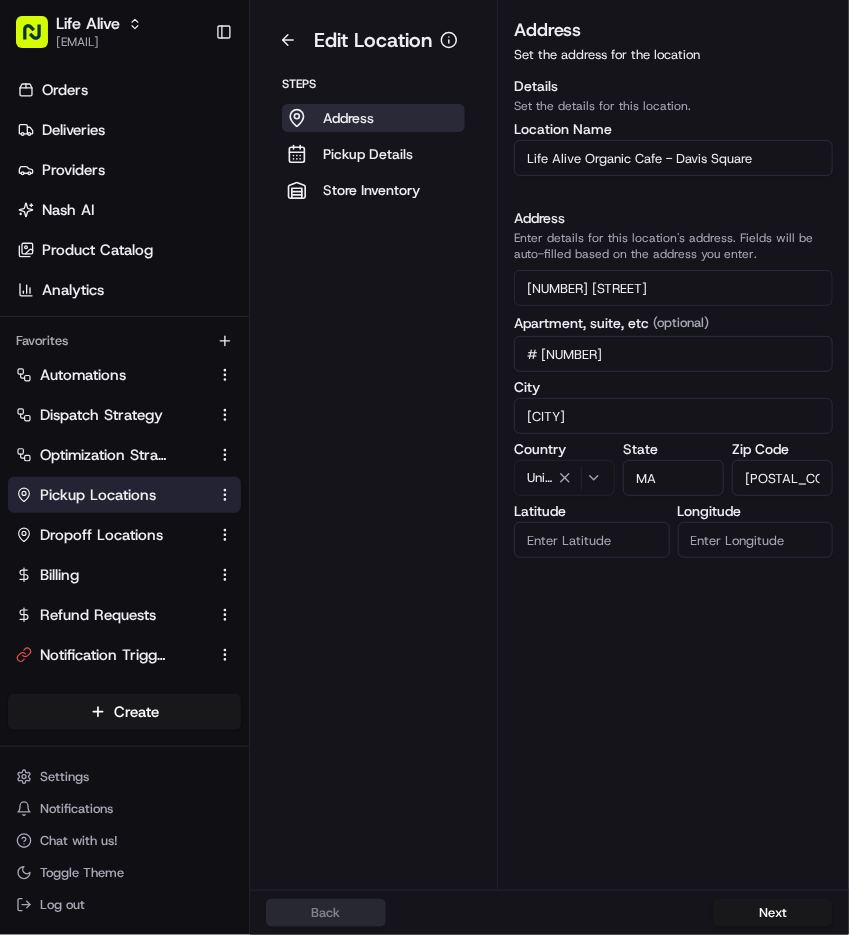 click on "Life Alive Organic Cafe - Davis Square" at bounding box center [673, 158] 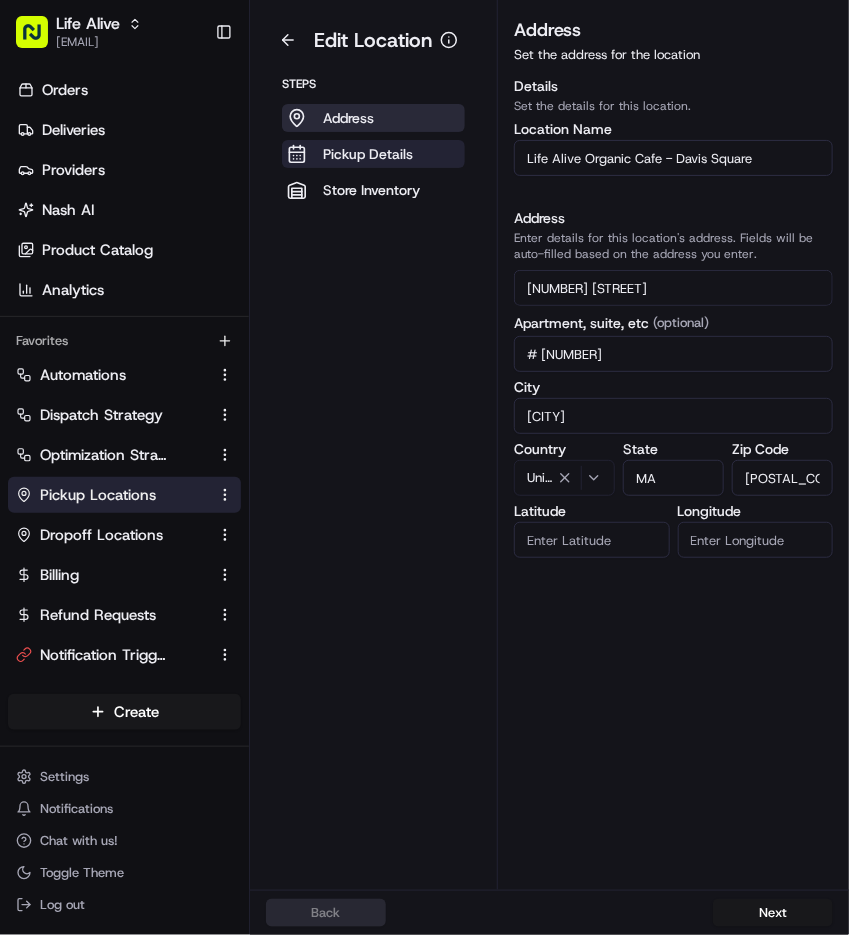 click on "Pickup Details" at bounding box center [368, 154] 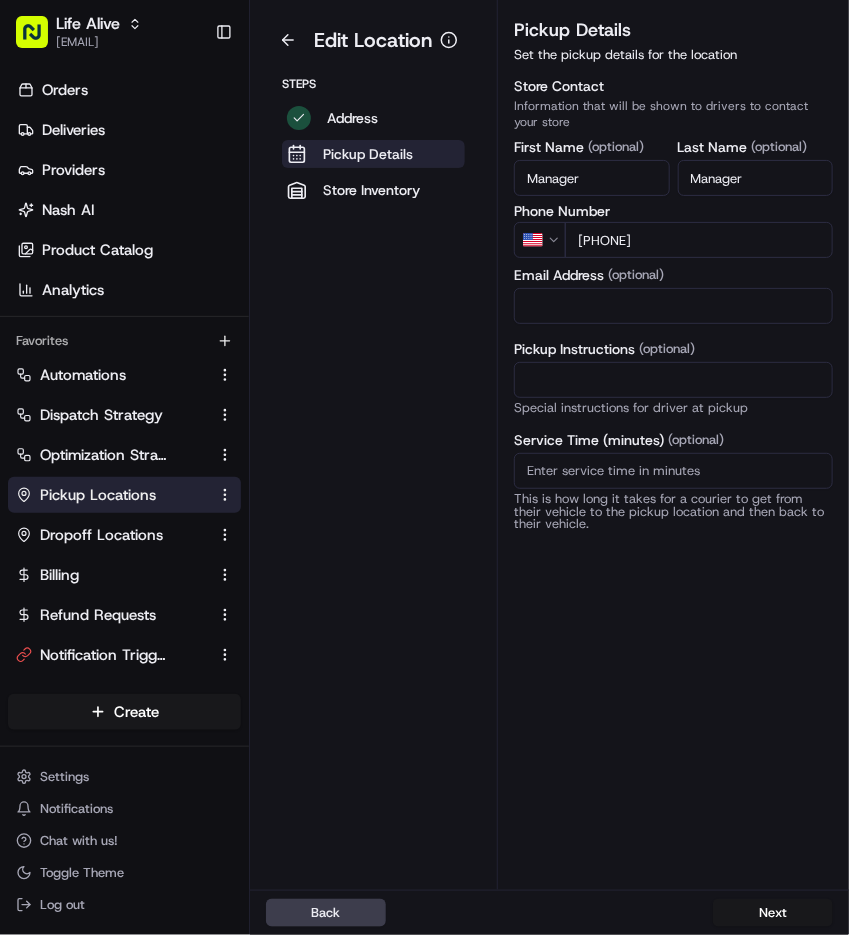 click on "Pickup Details" at bounding box center (368, 154) 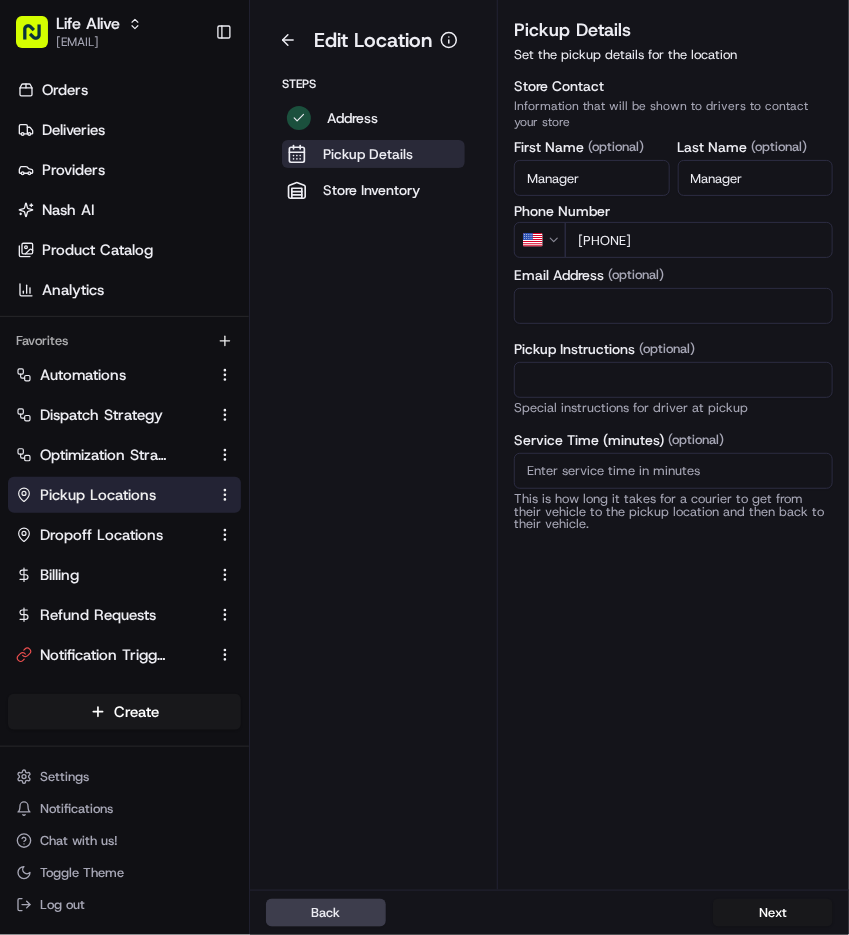 click on "[PHONE]" at bounding box center [699, 240] 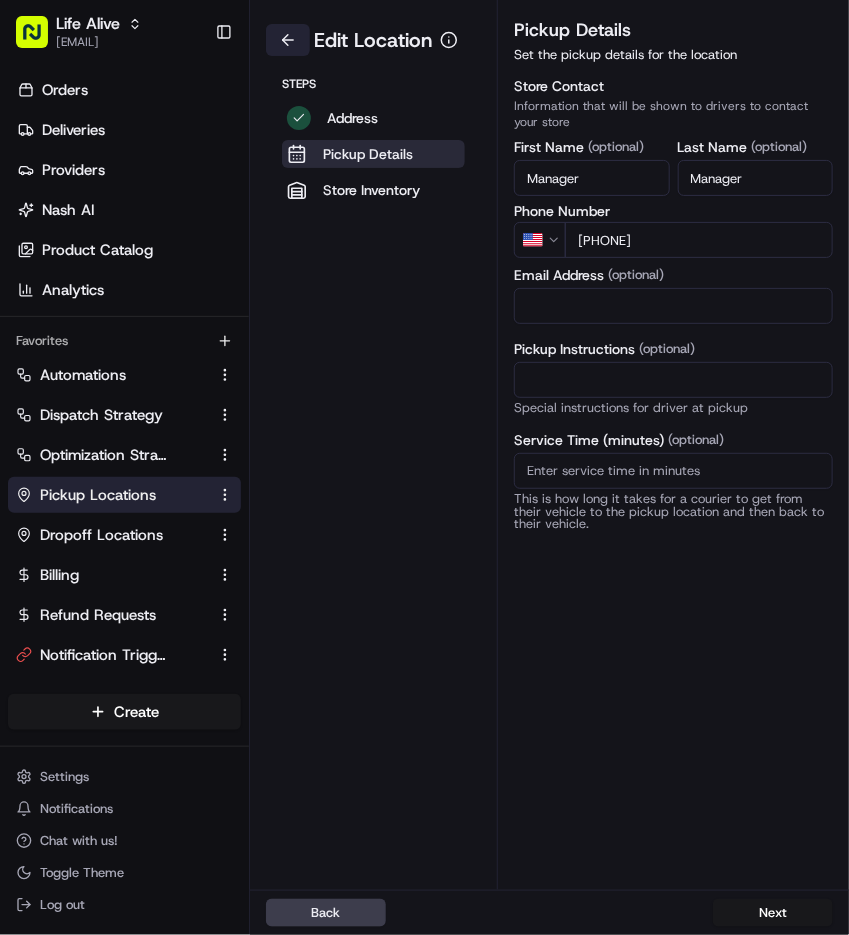 click at bounding box center (288, 40) 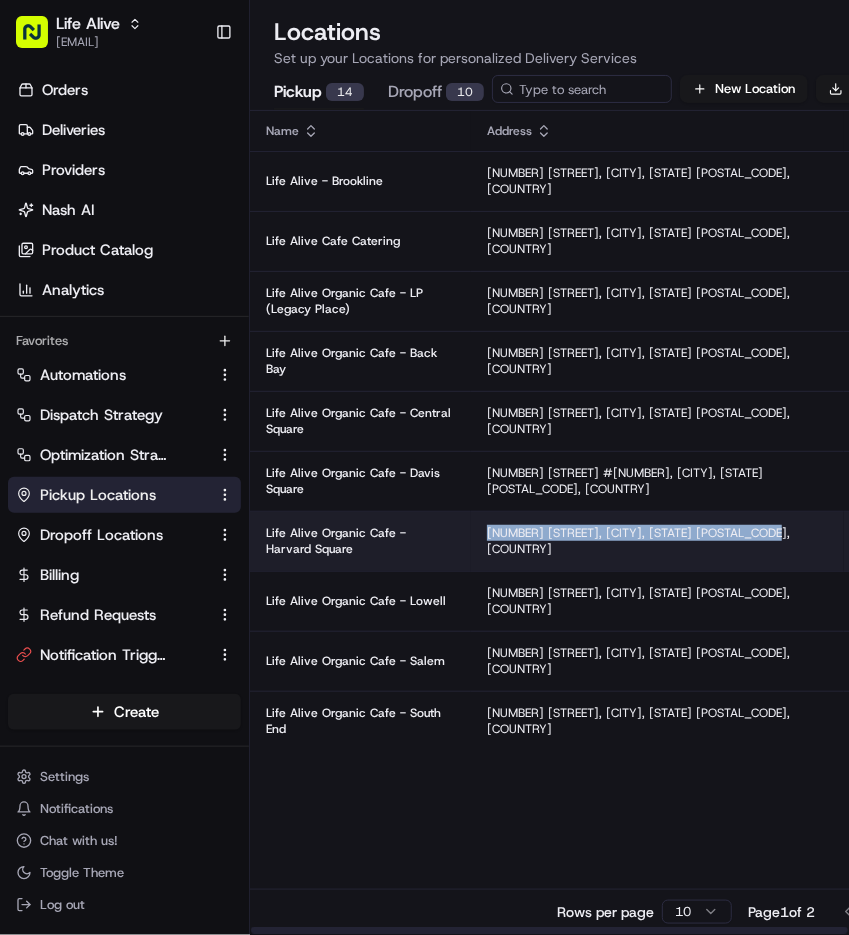 copy on "[NUMBER] [STREET], [CITY], [STATE] [POSTAL_CODE], [COUNTRY]" 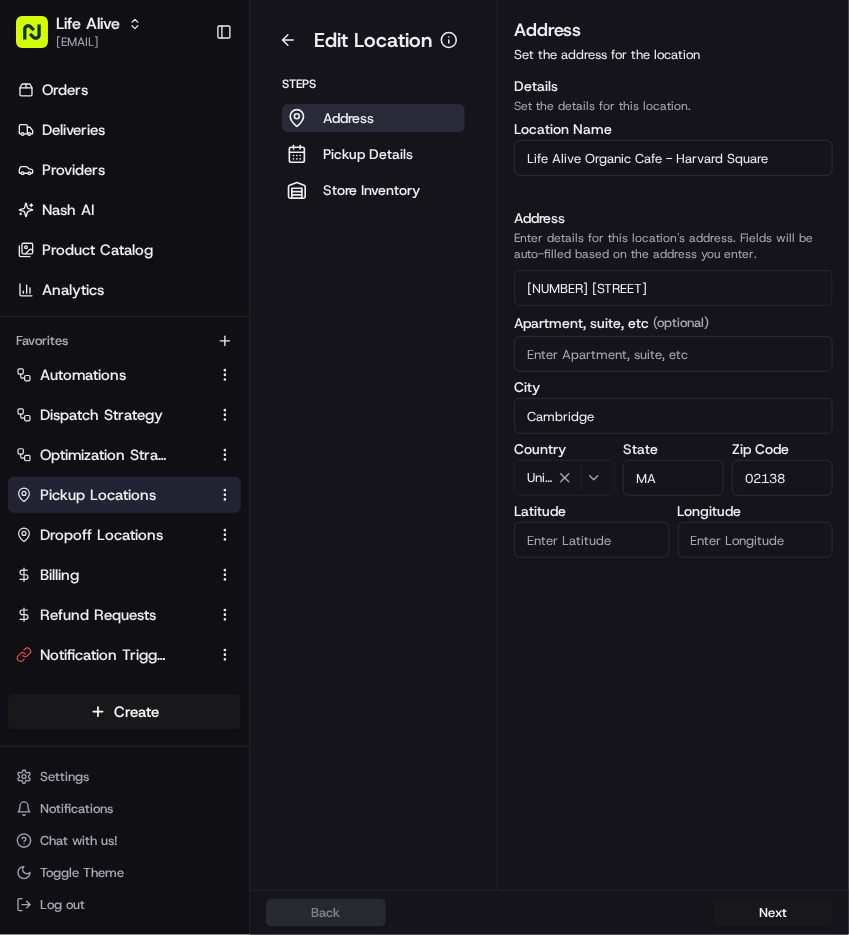 click on "Life Alive Organic Cafe - Harvard Square" at bounding box center (673, 158) 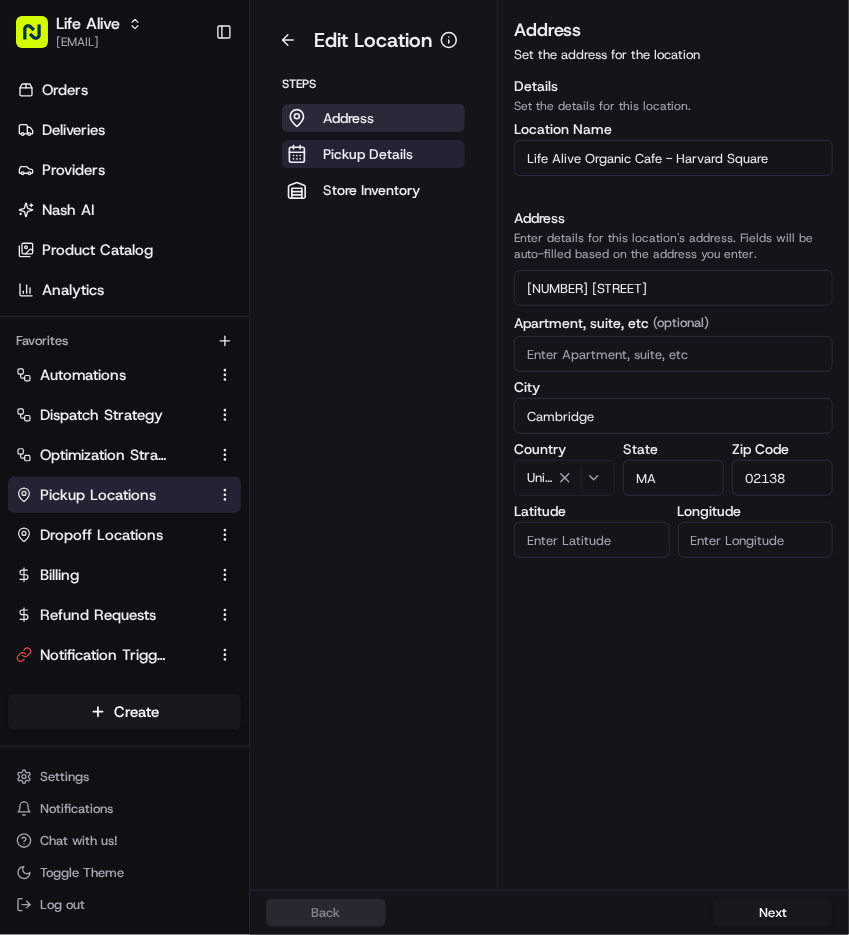 click on "Pickup Details" at bounding box center (368, 154) 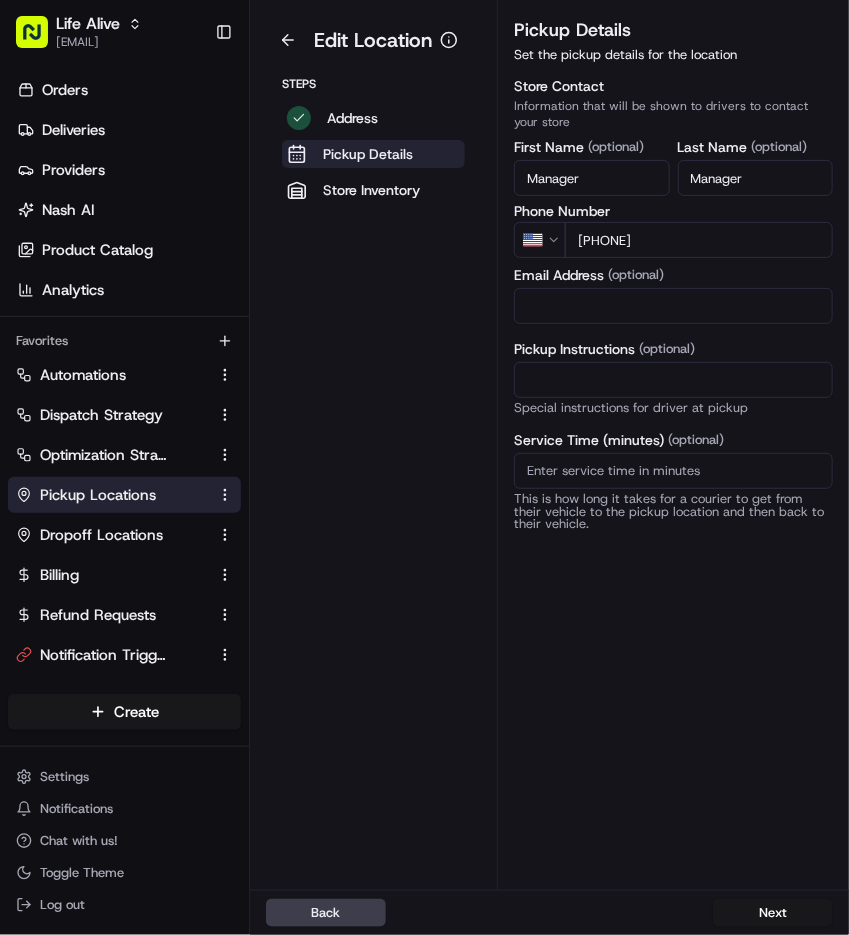 click on "Pickup Details" at bounding box center (368, 154) 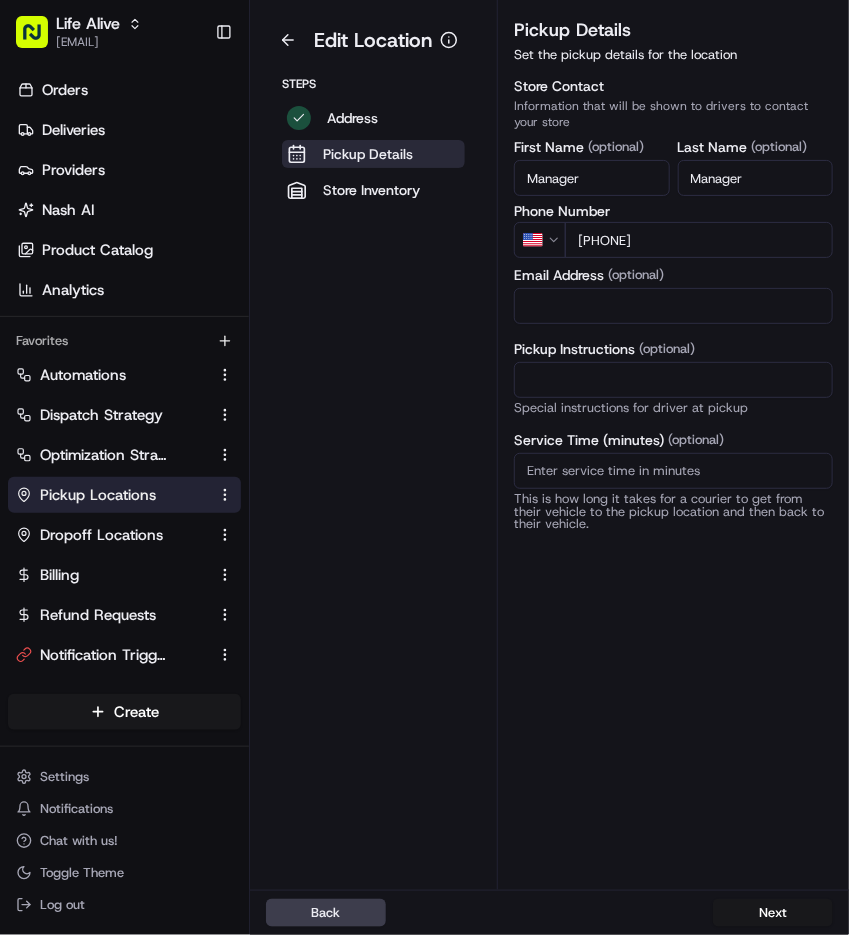 click on "[PHONE]" at bounding box center [699, 240] 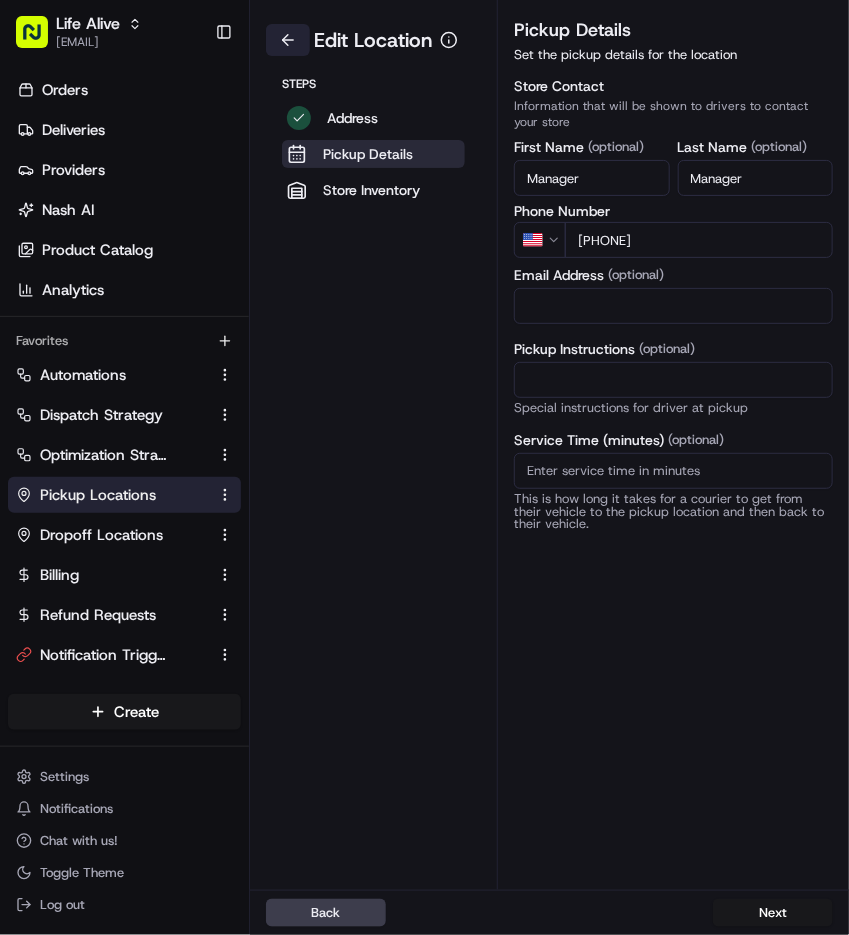 click at bounding box center [288, 40] 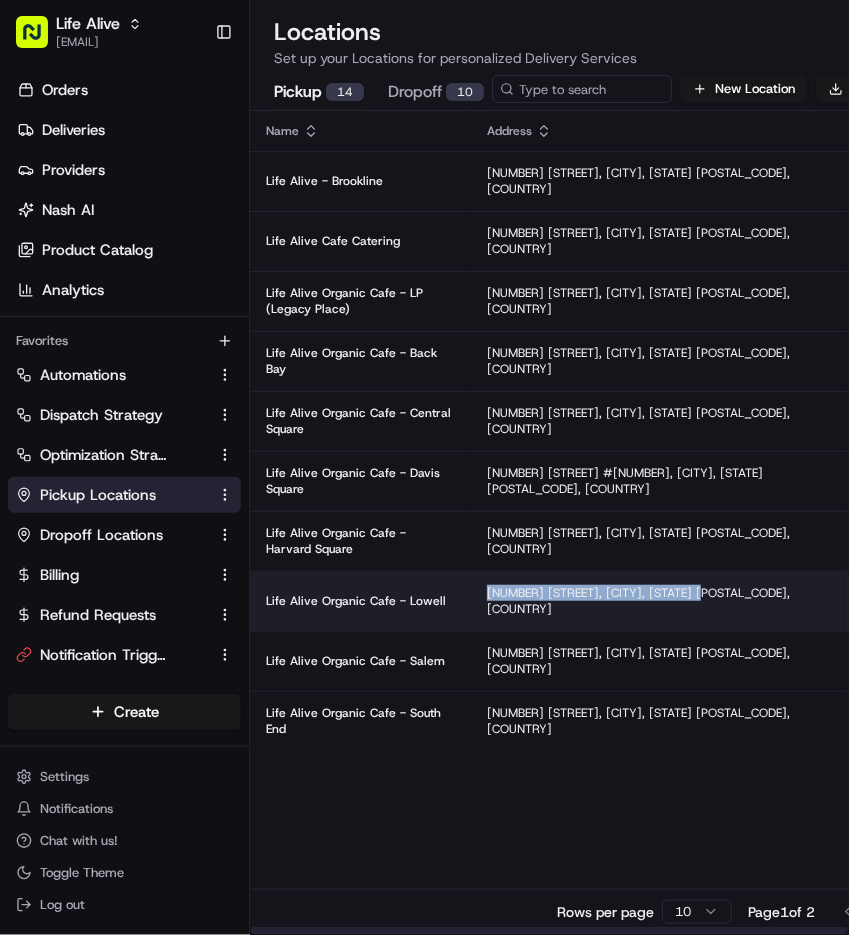copy on "[NUMBER] [STREET], [CITY], [STATE] [POSTAL_CODE], [COUNTRY]" 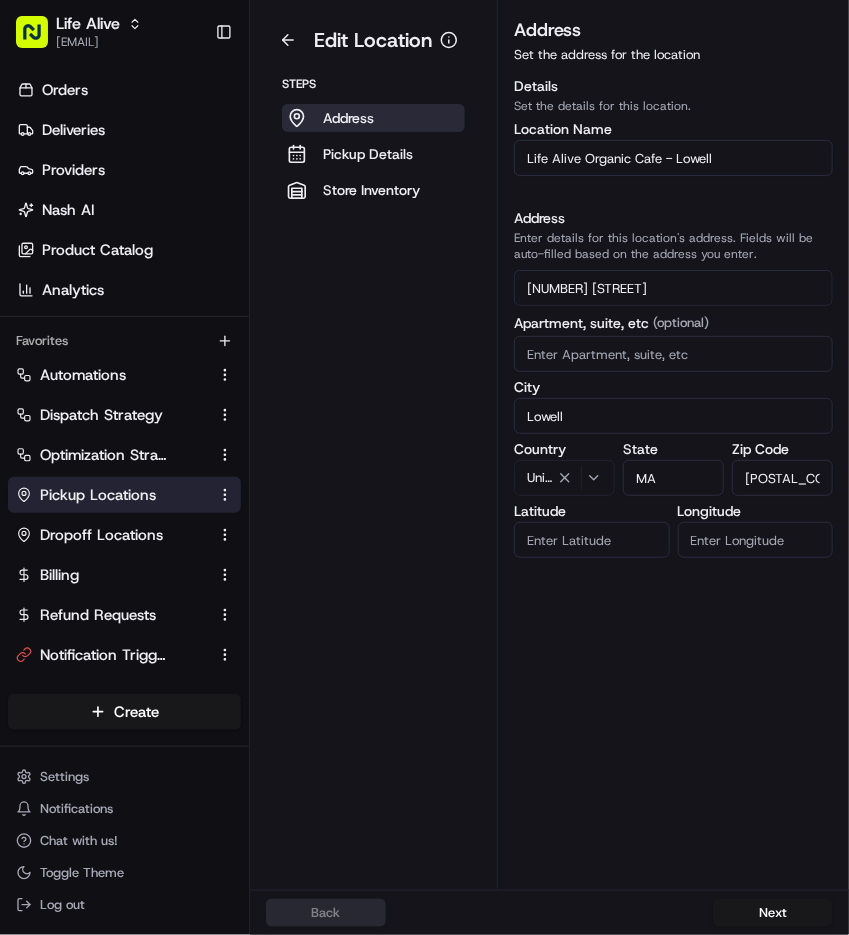 click on "Life Alive Organic Cafe - Lowell" at bounding box center [673, 158] 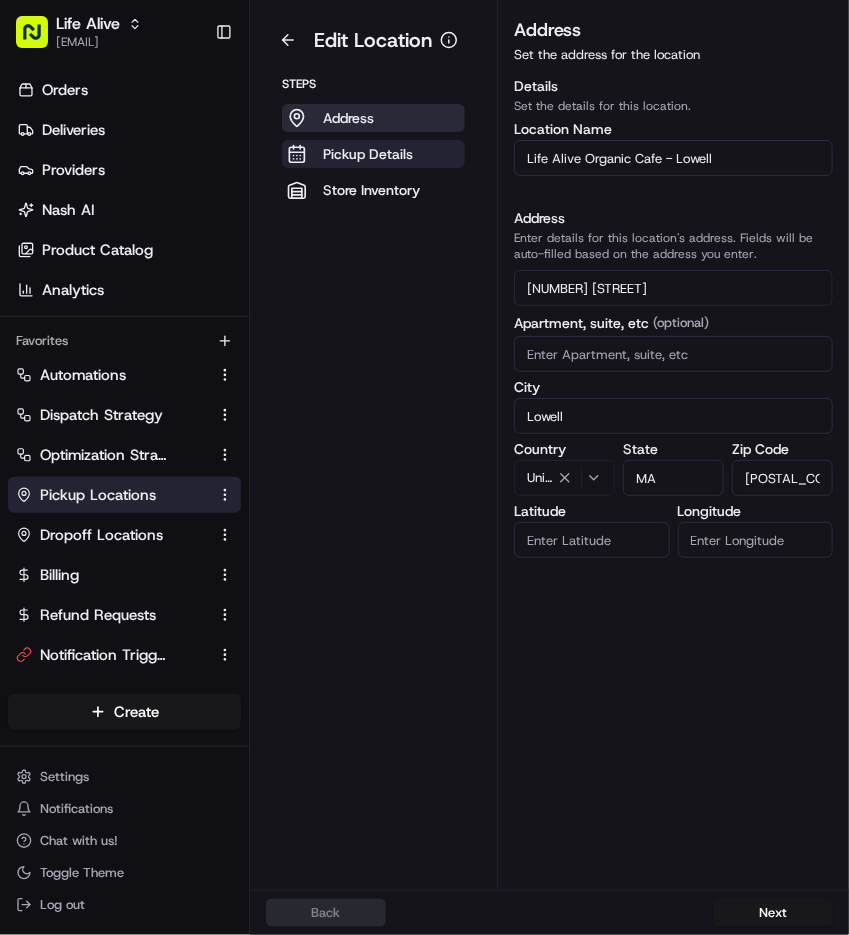 click on "Pickup Details" at bounding box center [368, 154] 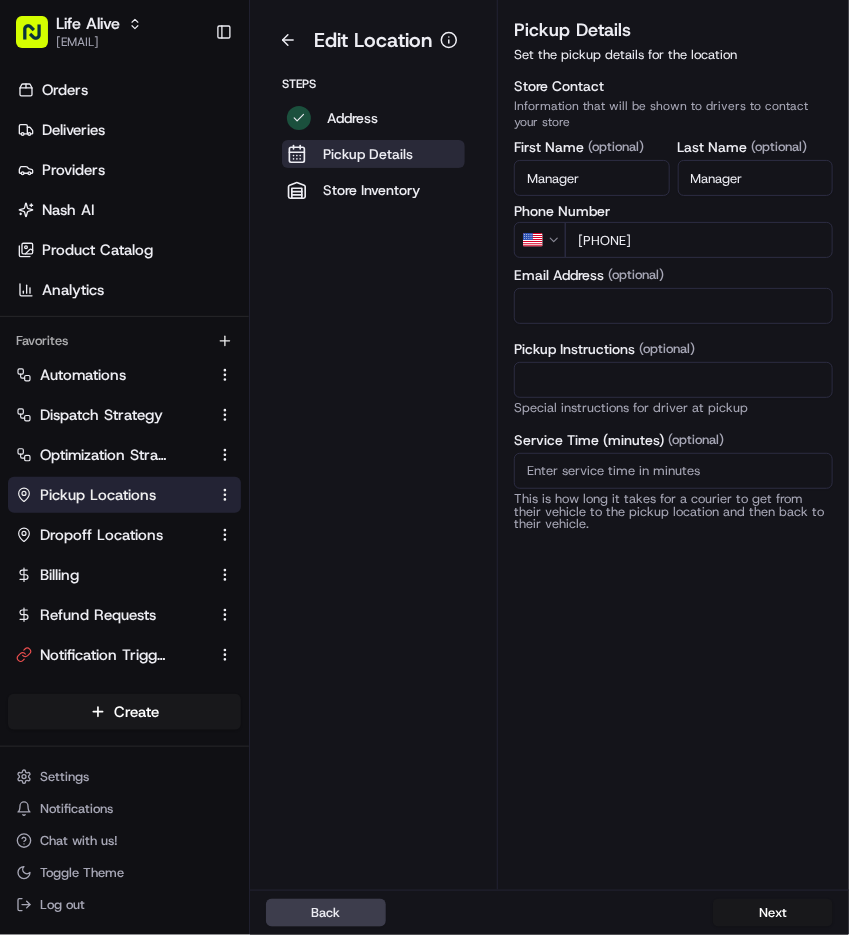 click on "[PHONE]" at bounding box center (699, 240) 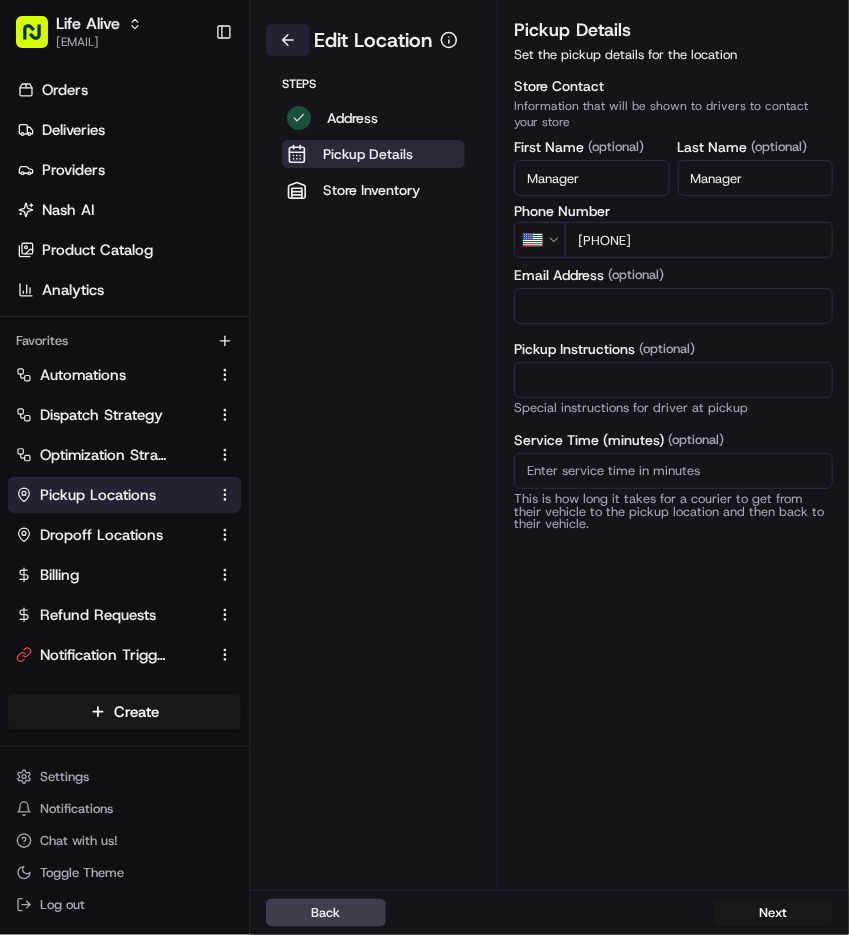 click at bounding box center (288, 40) 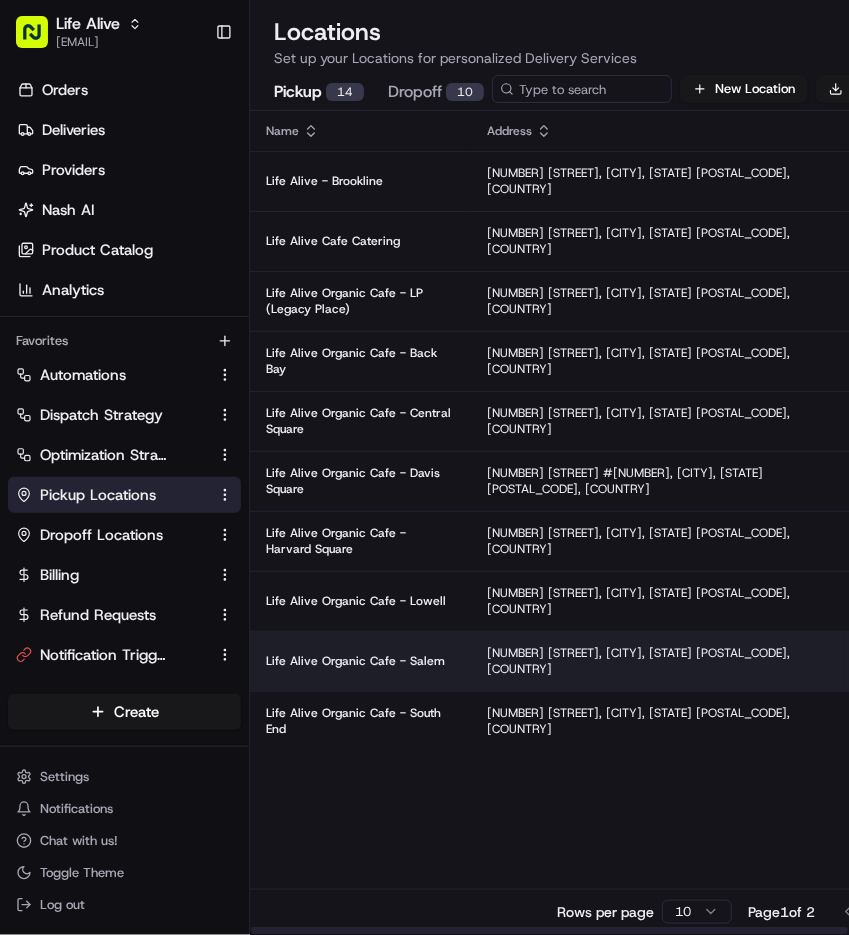click on "Life Alive Organic Cafe - Salem" at bounding box center [360, 661] 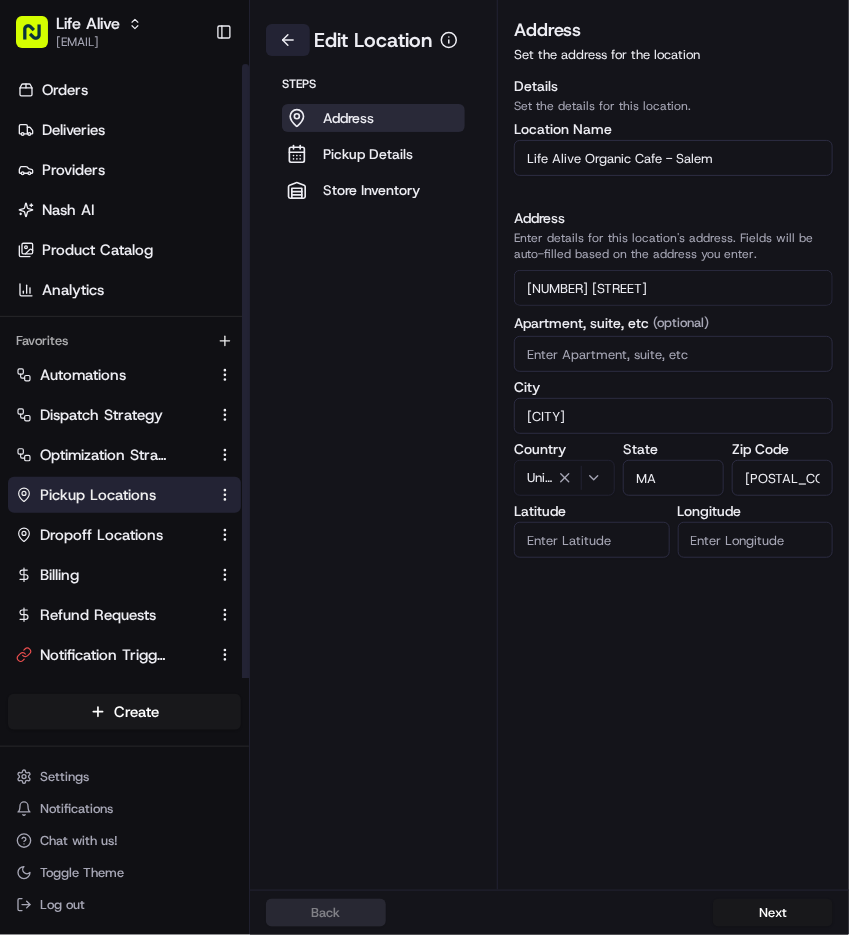 click at bounding box center (288, 40) 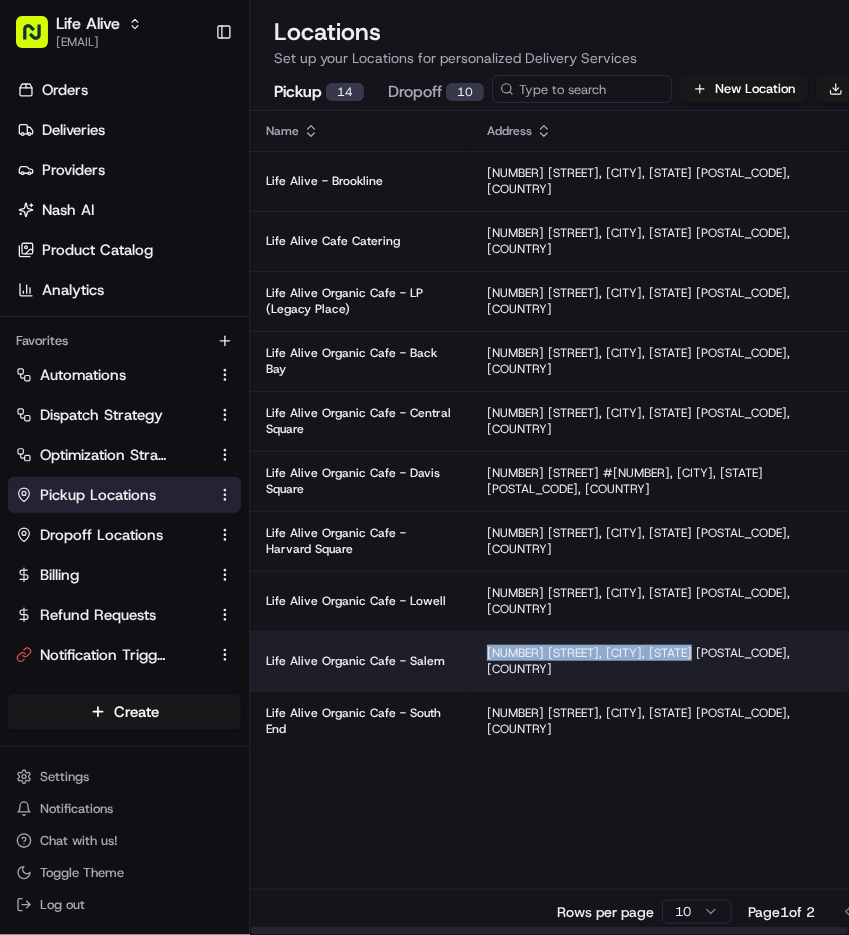 copy on "[NUMBER] [STREET], [CITY], [STATE] [POSTAL_CODE], [COUNTRY]" 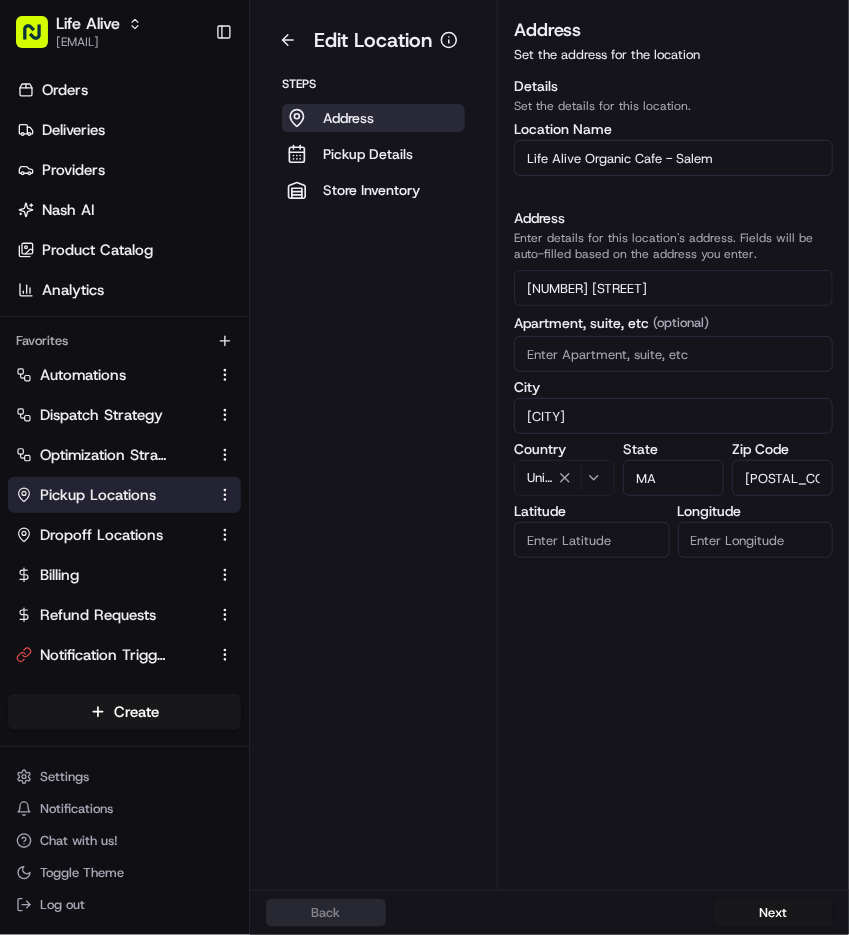 click on "Life Alive Organic Cafe - Salem" at bounding box center (673, 158) 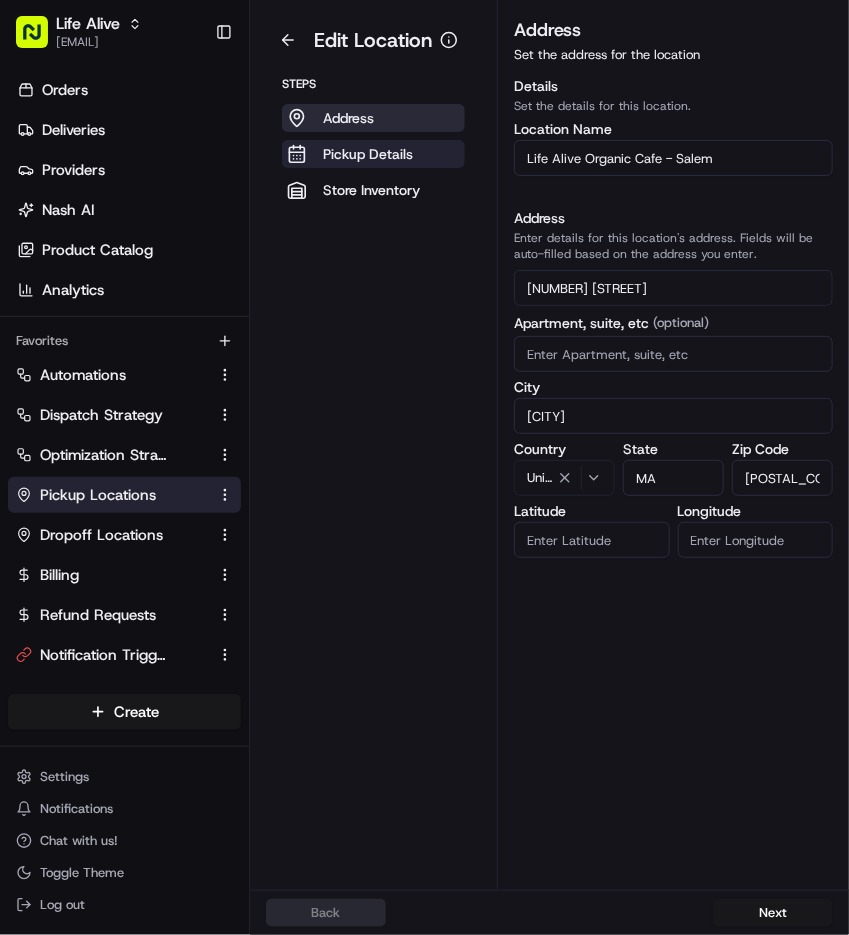 click on "Pickup Details" at bounding box center [368, 154] 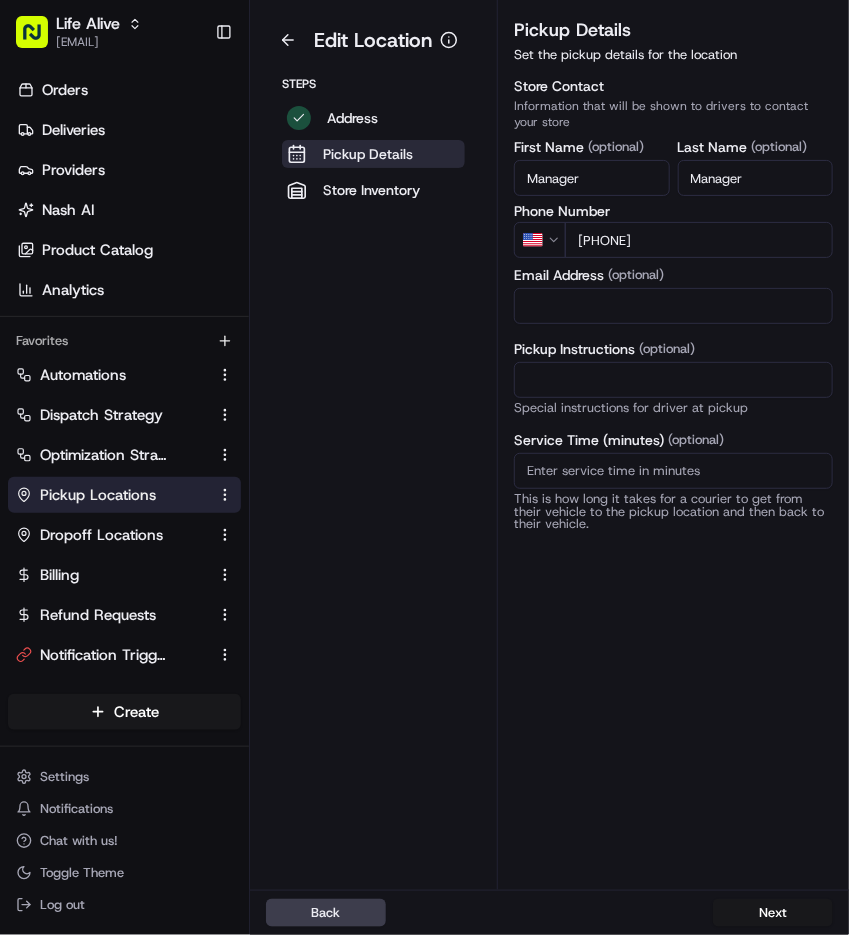 click on "[PHONE]" at bounding box center [699, 240] 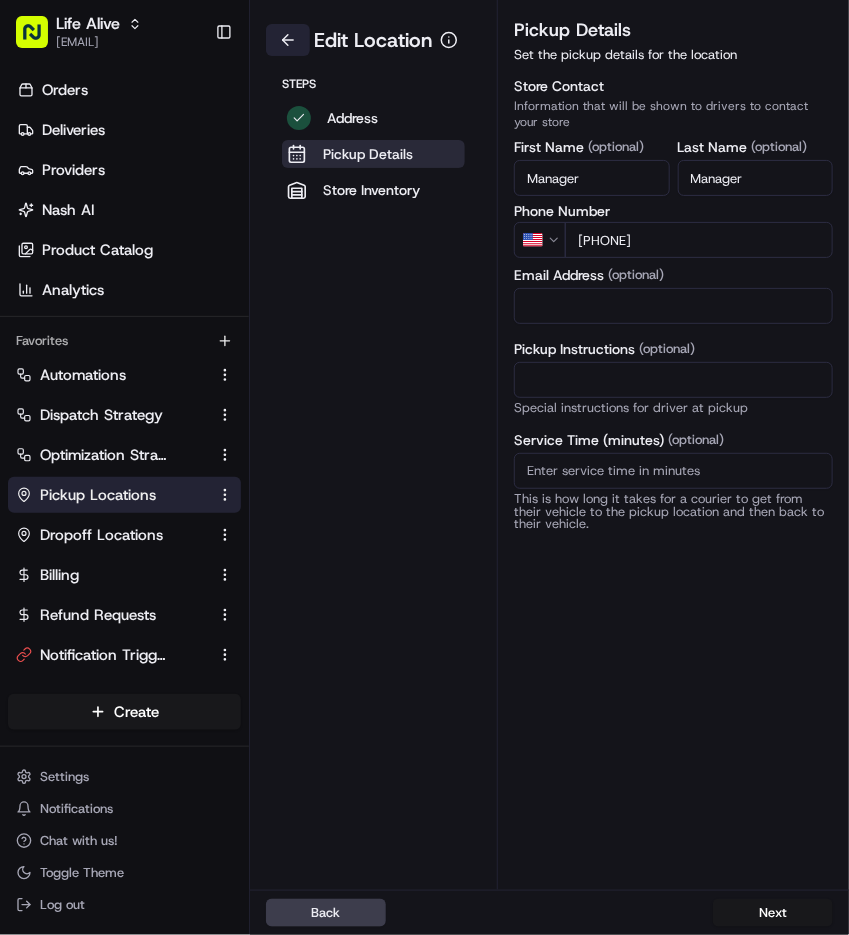 click at bounding box center [288, 40] 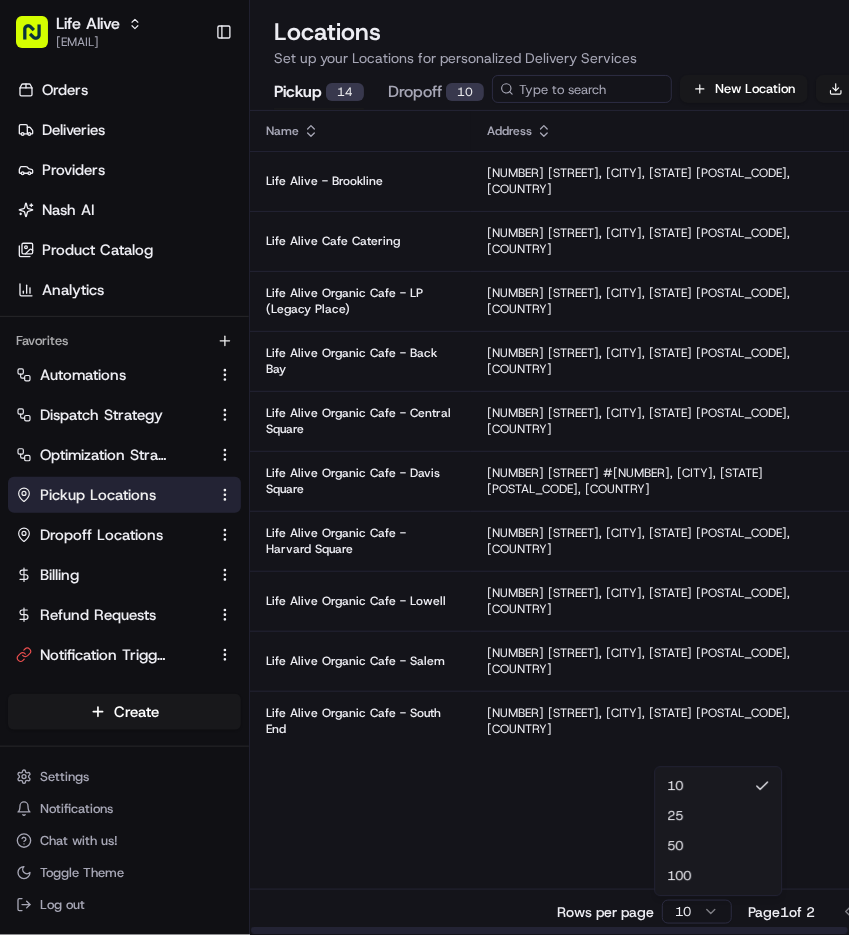 click on "Life Alive [EMAIL]" at bounding box center [424, 467] 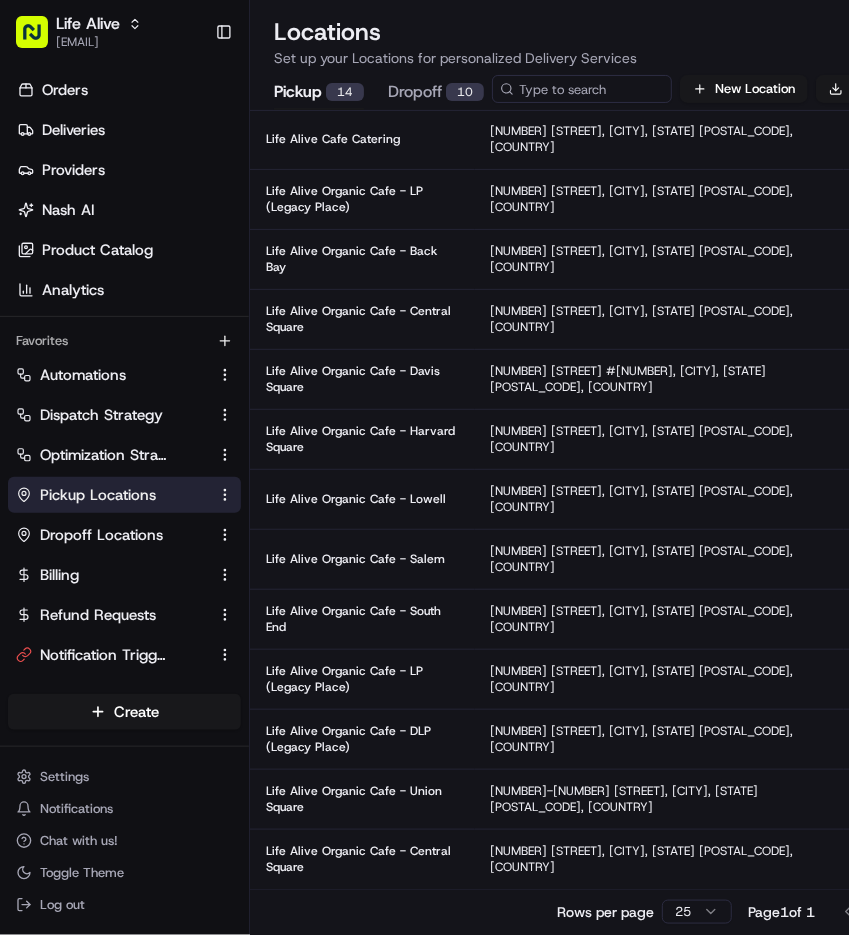 scroll, scrollTop: 101, scrollLeft: 0, axis: vertical 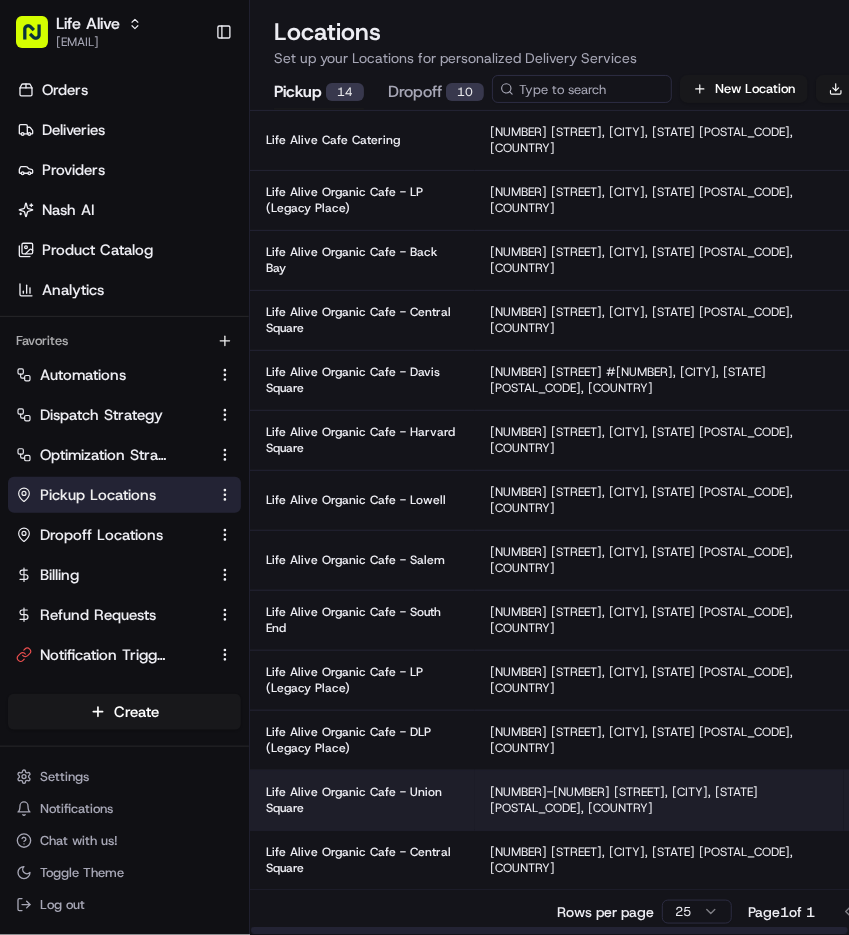 click on "[NUMBER]-[NUMBER] [STREET], [CITY], [STATE] [POSTAL_CODE], [COUNTRY]" at bounding box center (659, 800) 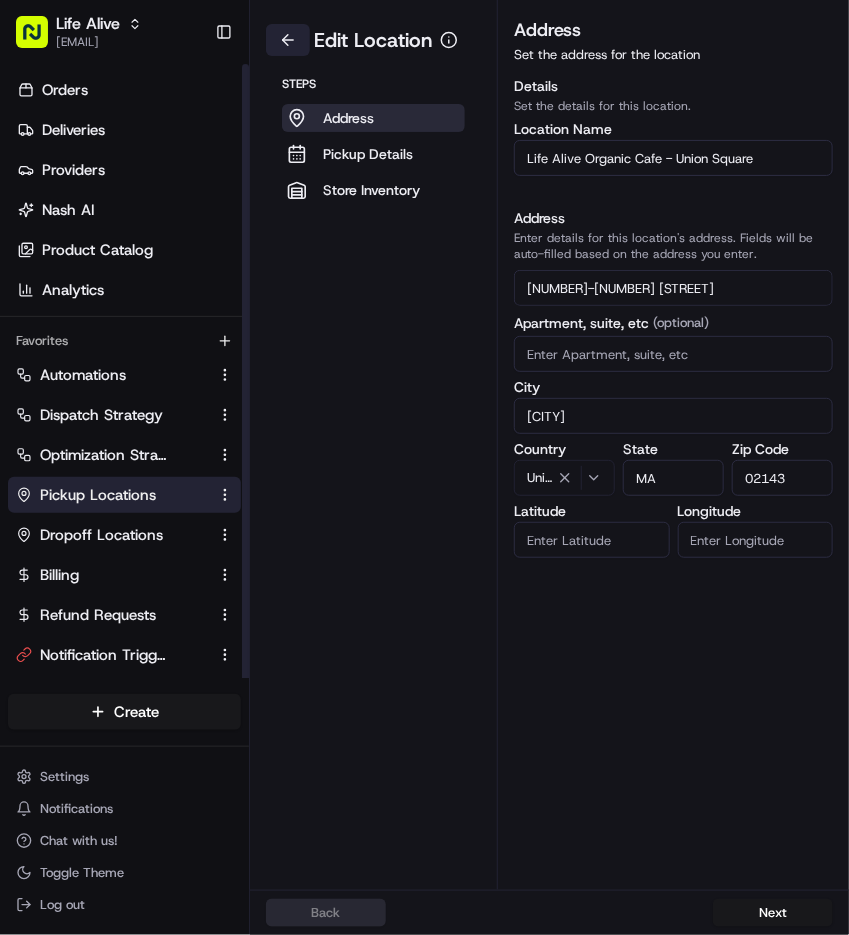 click at bounding box center [288, 40] 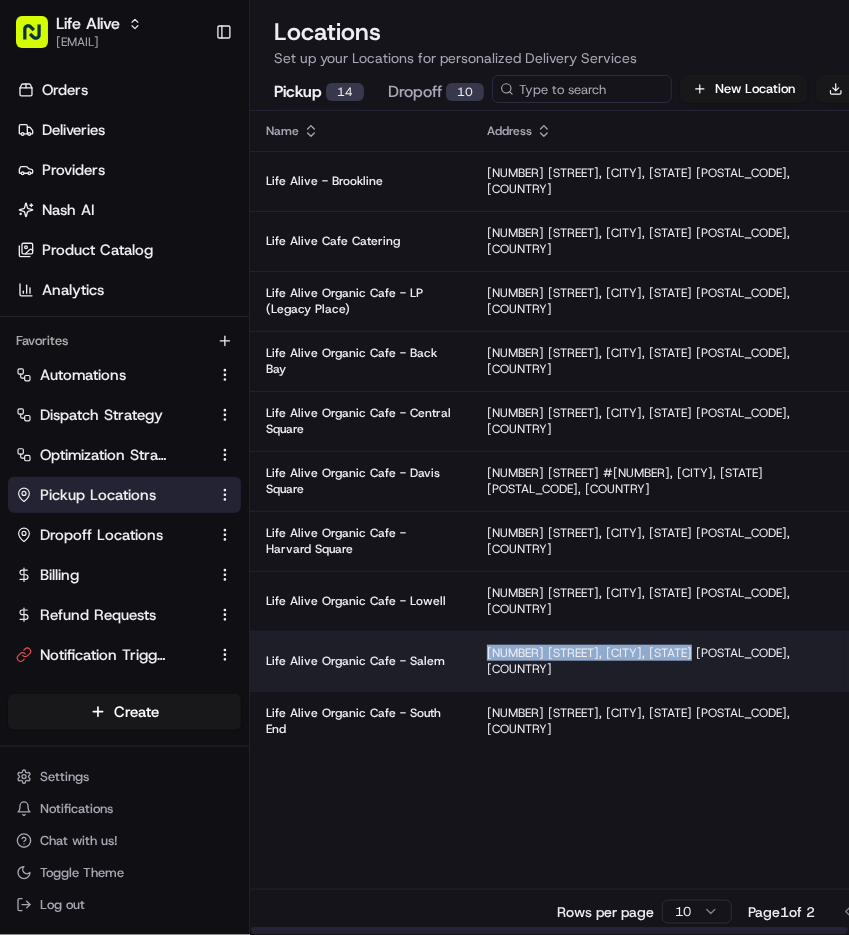 copy on "[NUMBER] [STREET], [CITY], [STATE] [POSTAL_CODE], [COUNTRY]" 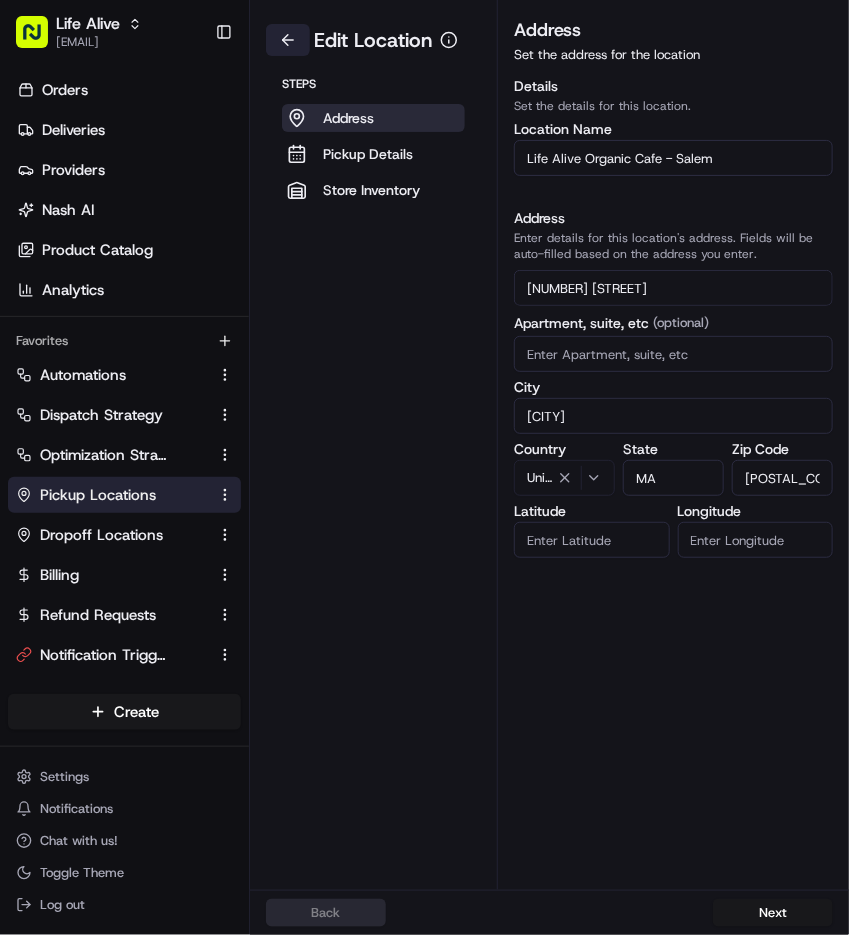 click at bounding box center (288, 40) 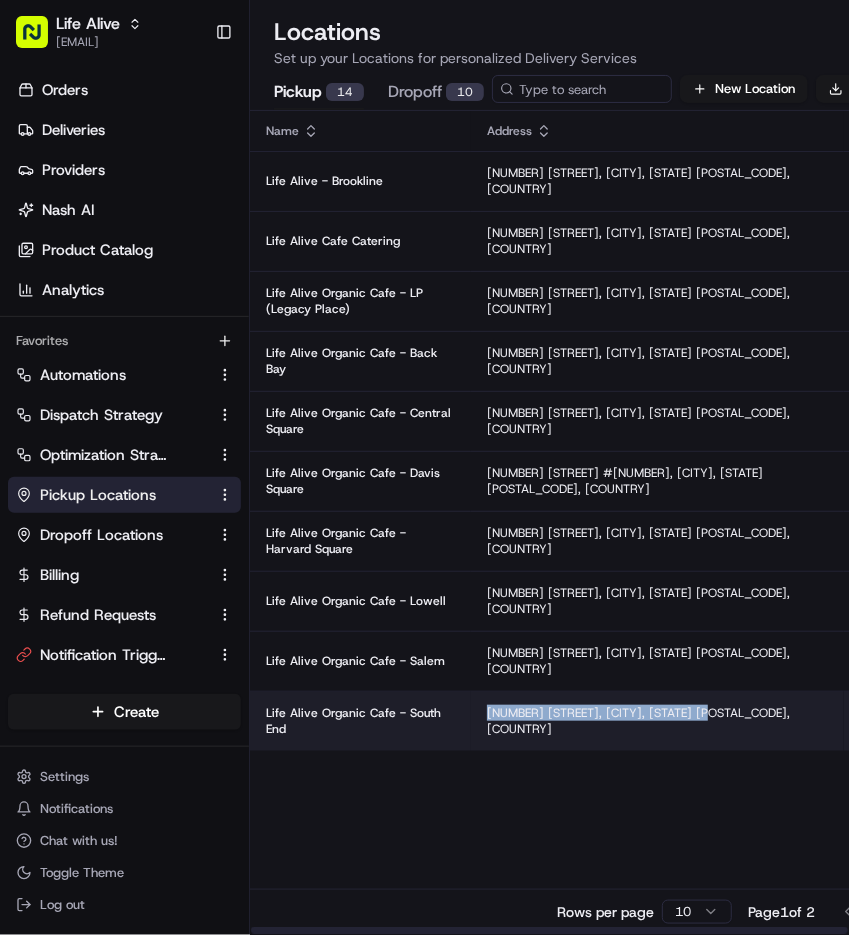 drag, startPoint x: 769, startPoint y: 724, endPoint x: 522, endPoint y: 723, distance: 247.00203 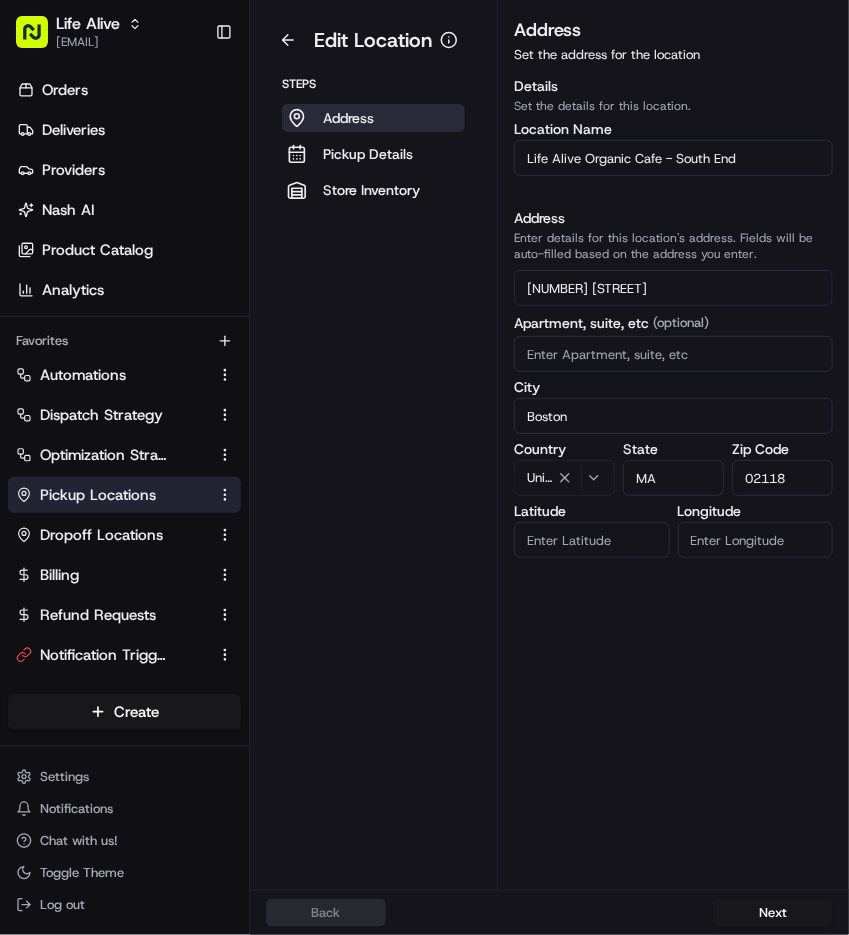 click on "Life Alive Organic Cafe - South End" at bounding box center (673, 158) 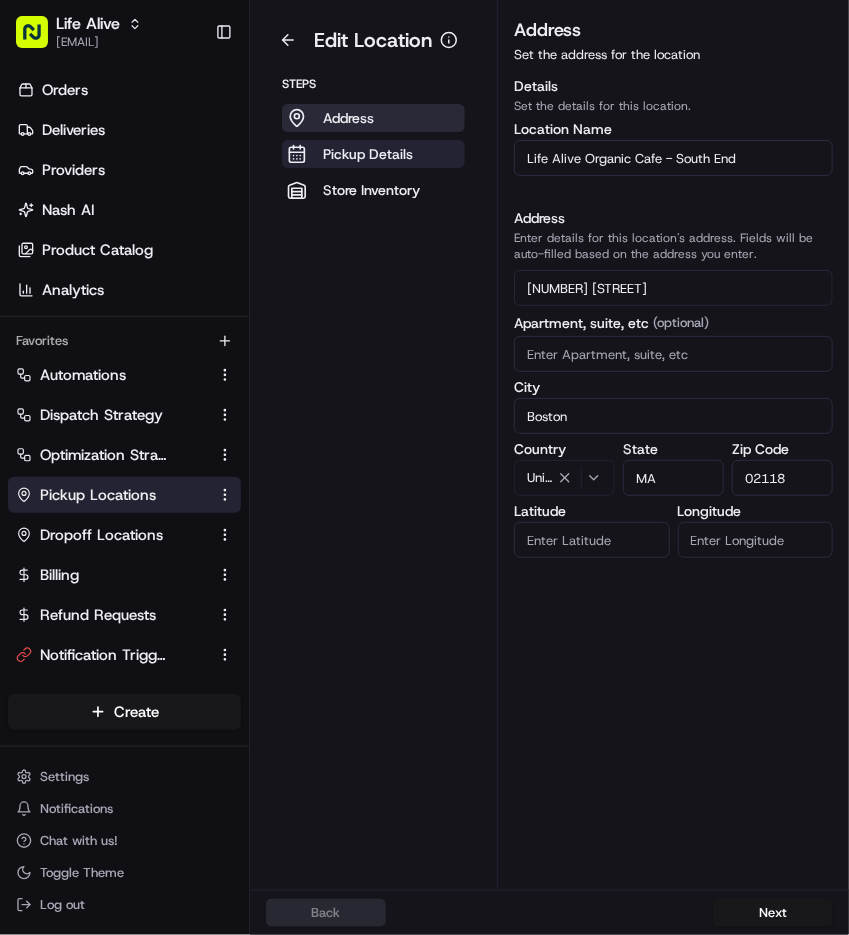 click on "Pickup Details" at bounding box center [368, 154] 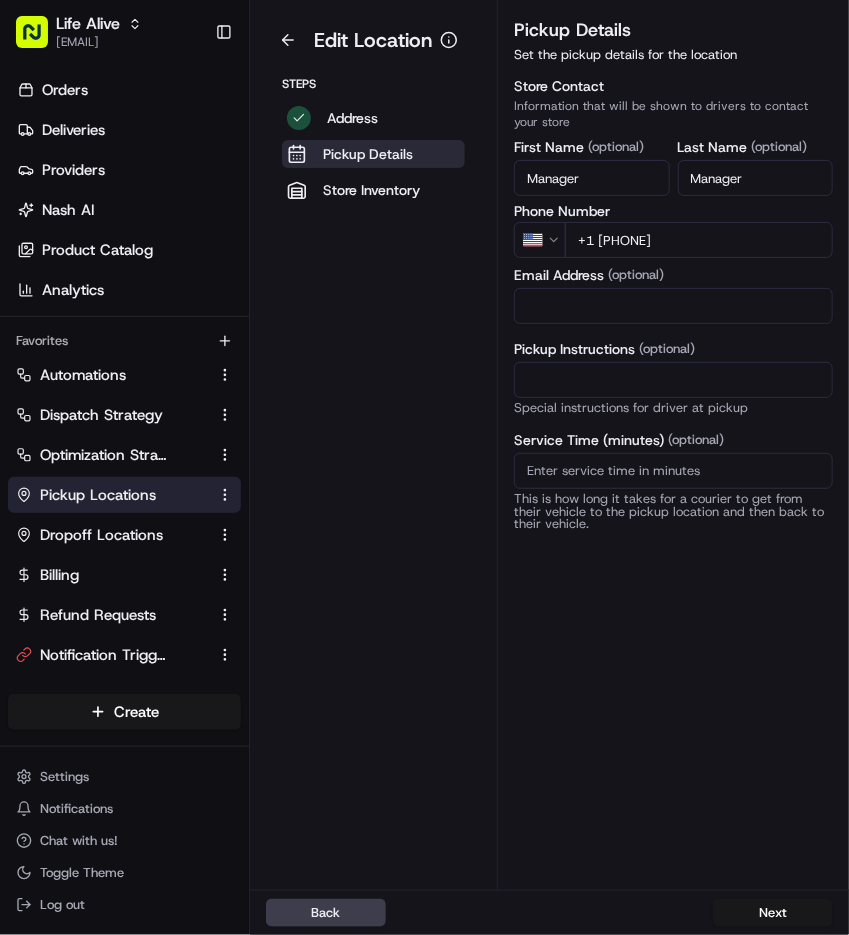 click on "+1 [PHONE]" at bounding box center [699, 240] 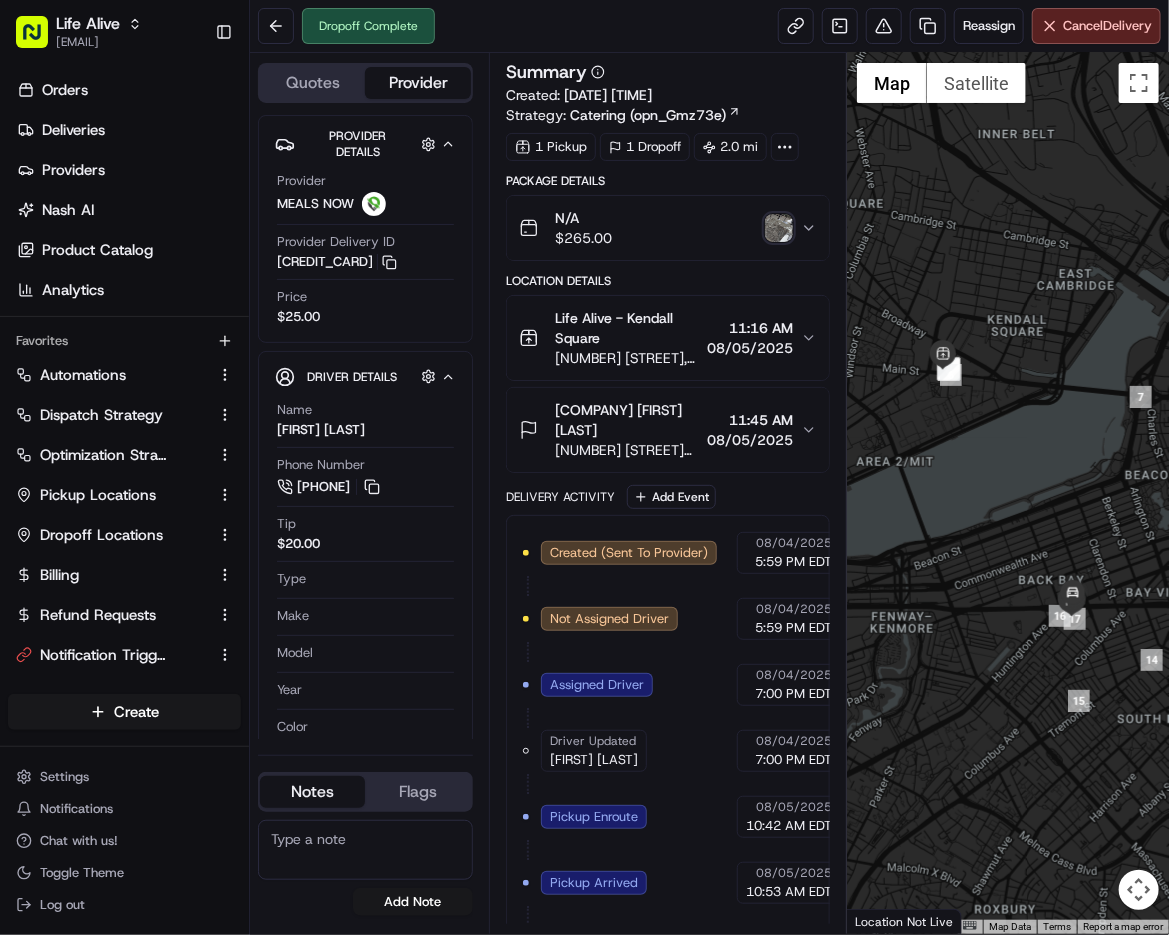 scroll, scrollTop: 0, scrollLeft: 0, axis: both 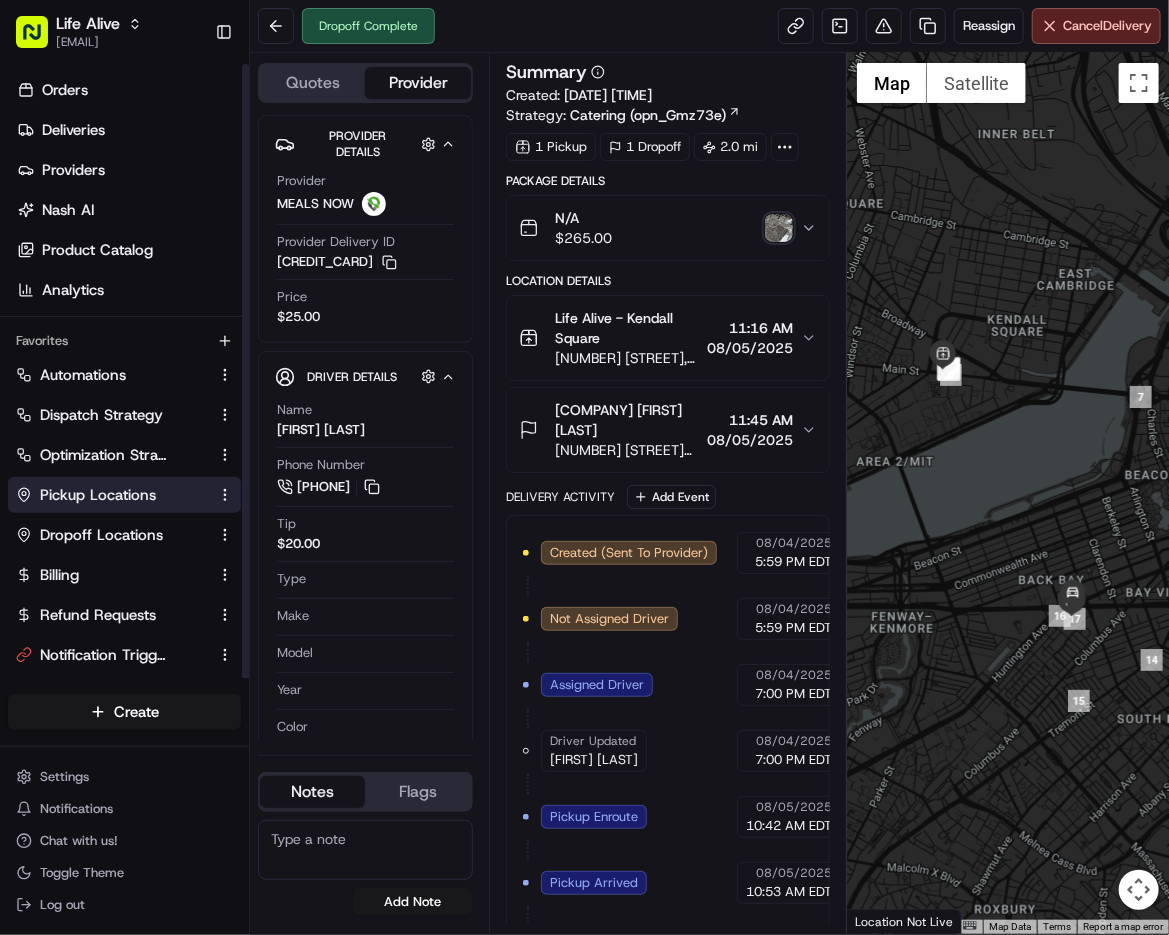 click on "Pickup Locations" at bounding box center [124, 495] 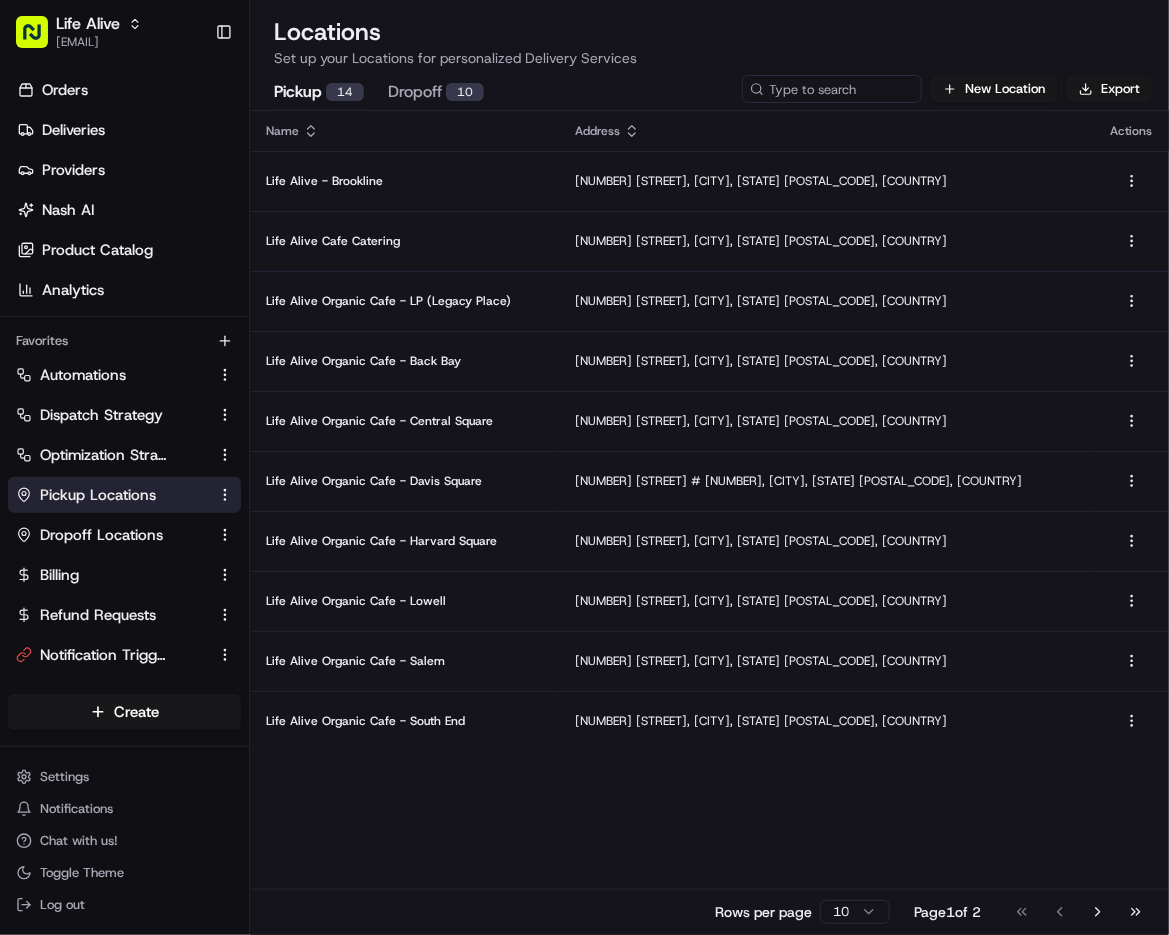 scroll, scrollTop: 0, scrollLeft: 0, axis: both 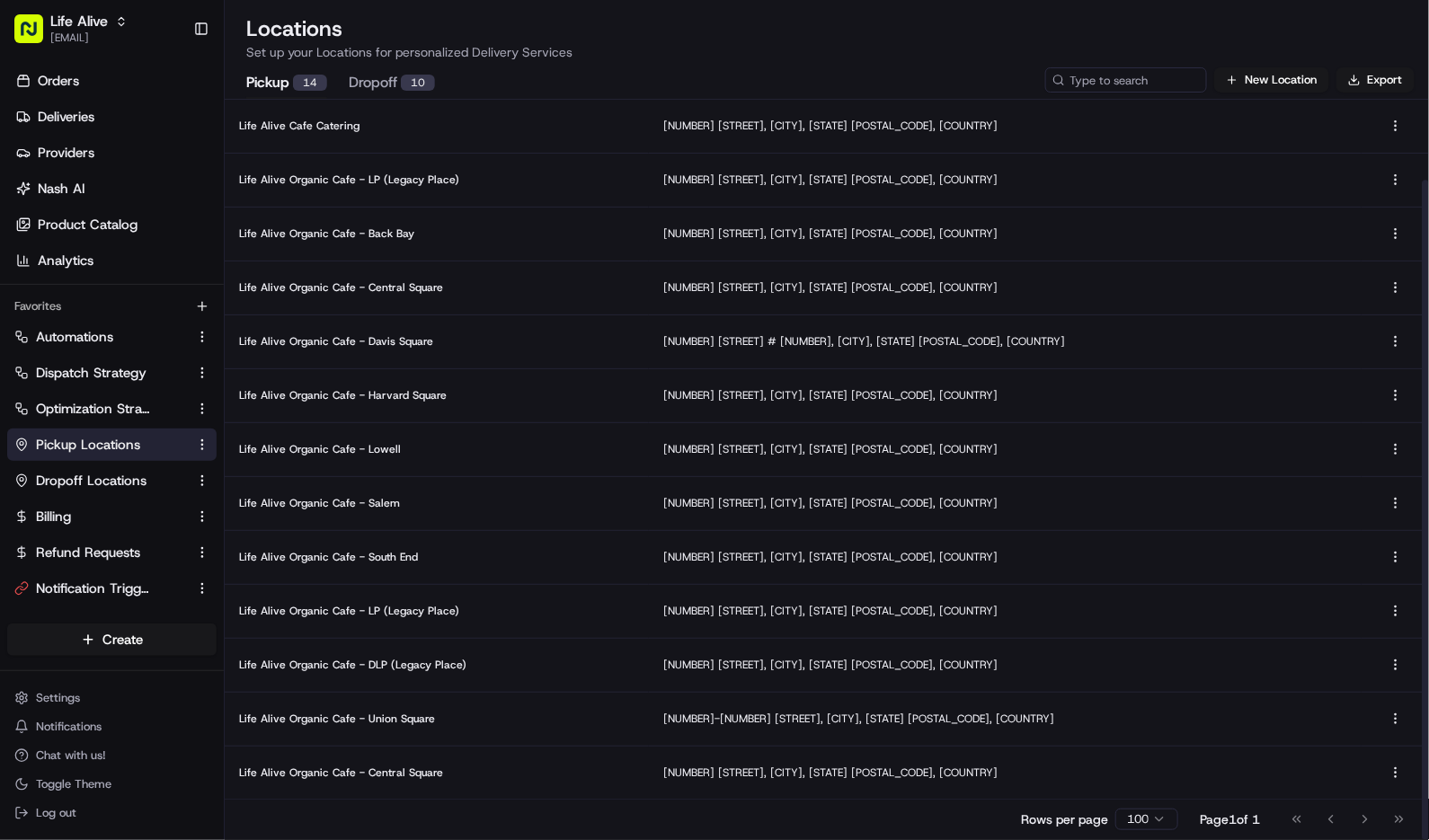 click on "Go to first page Go to previous page Go to next page Go to last page" at bounding box center (1348, 819) 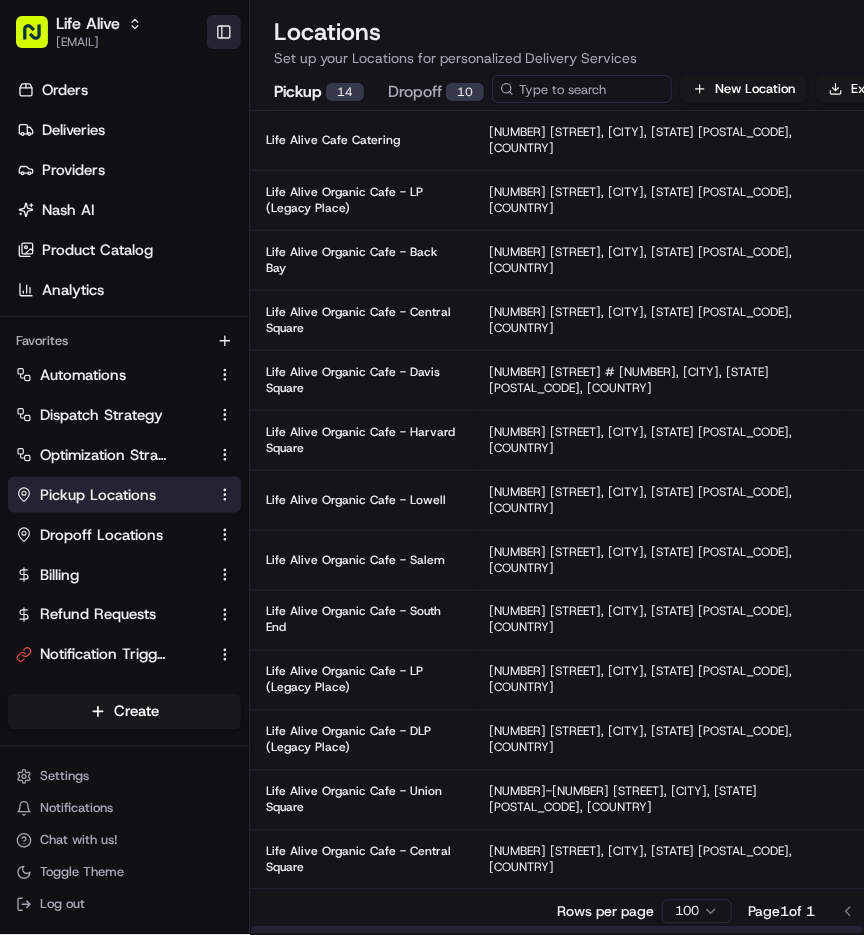 click on "Toggle Sidebar" at bounding box center (224, 32) 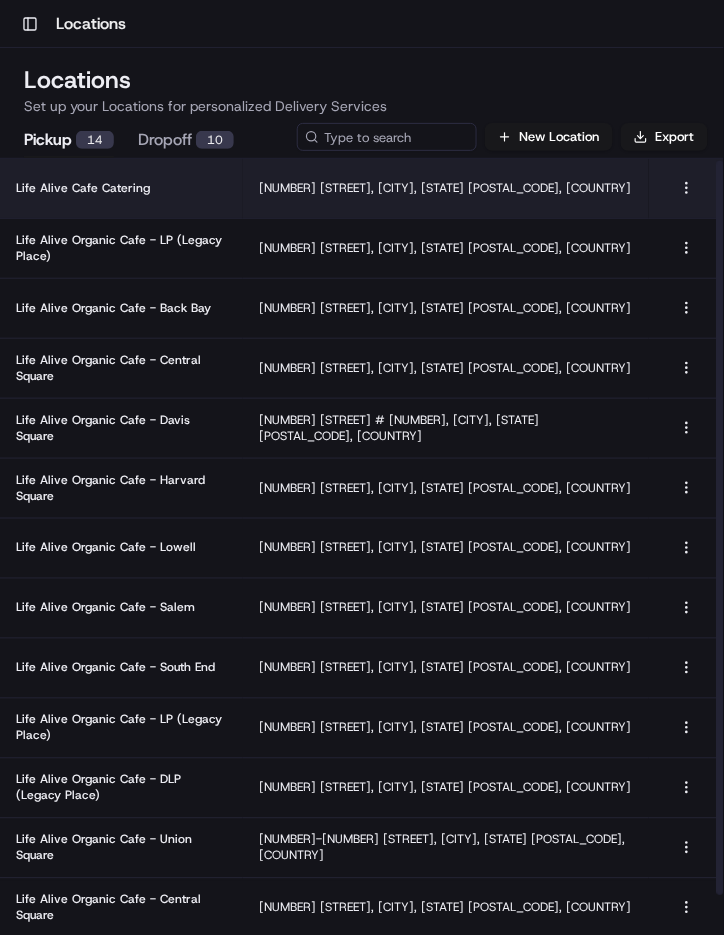 scroll, scrollTop: 2, scrollLeft: 0, axis: vertical 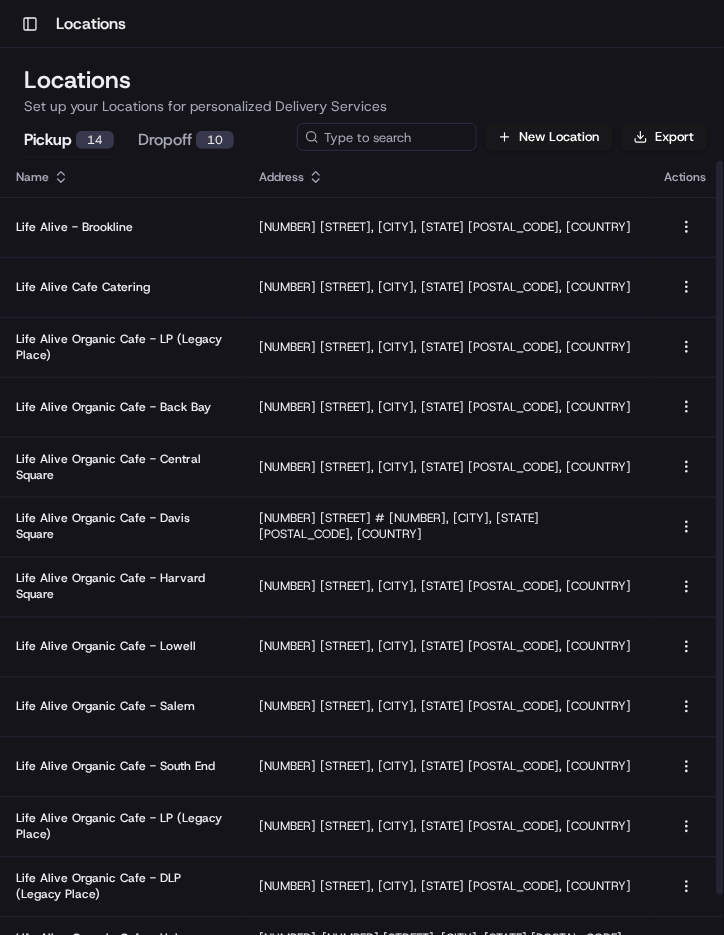 click on "Address" at bounding box center (446, 177) 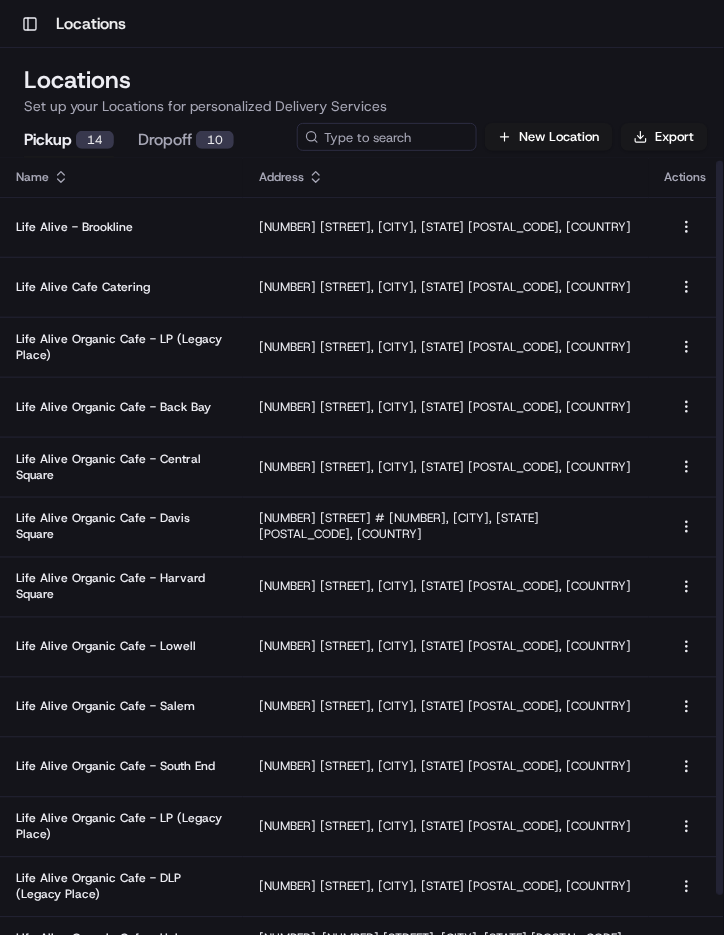 click on "Address" at bounding box center [446, 177] 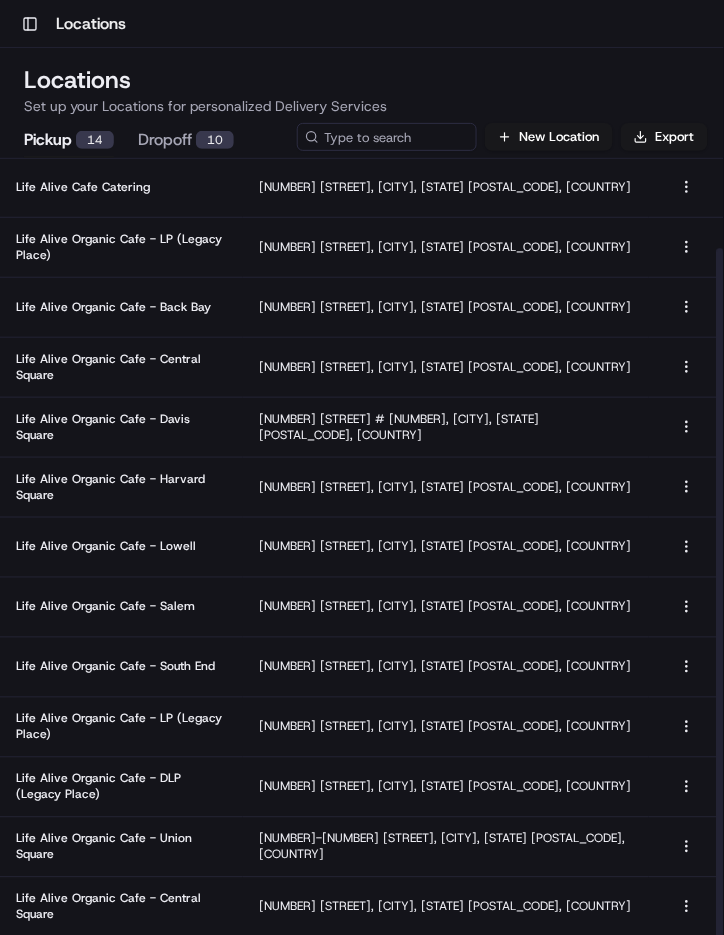 scroll, scrollTop: 101, scrollLeft: 0, axis: vertical 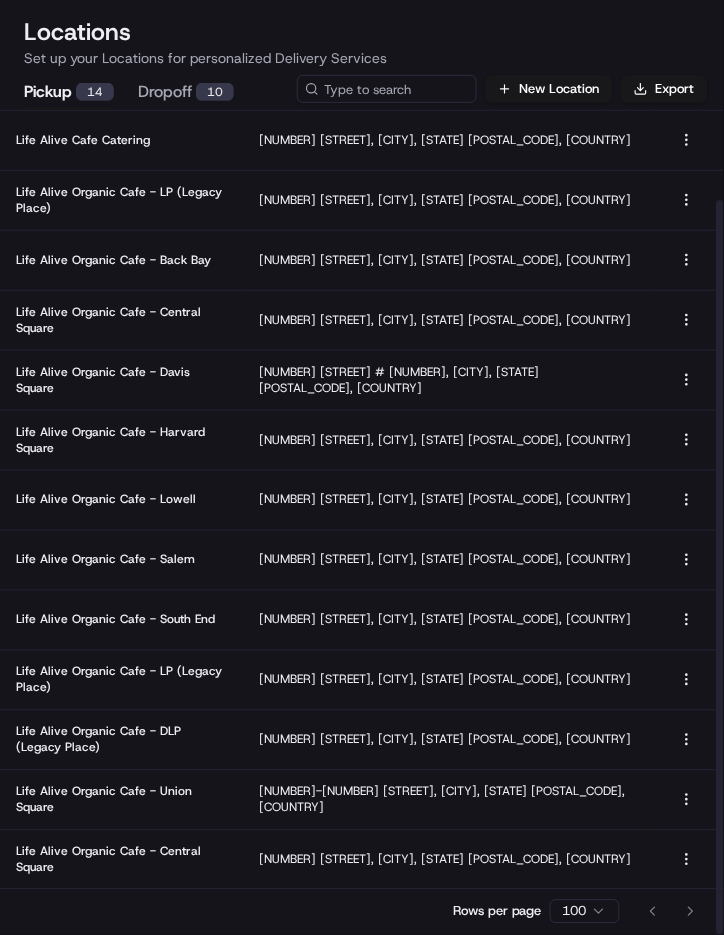 click on "Toggle Sidebar Locations Locations Set up your Locations for personalized Delivery Services Pickup 14 Dropoff 10 New Location Export Name Address Actions Life Alive - Brookline 888 Commonwealth Ave, Boston, MA 02215, US Life Alive Cafe Catering 415 Main St, Cambridge, MA 02142, US Life Alive Organic Cafe - LP (Legacy Place) 220 Legacy Pl, Somerville, MA 02026, USA Life Alive Organic Cafe - Back Bay 431 Boylston St, Boston, MA 02116, USA Life Alive Organic Cafe - Central Square 765 Massachusetts Ave, Cambridge, MA 02139, USA Life Alive Organic Cafe - Davis Square 20 Holland St # 40, Somerville, MA 02144, USA Life Alive Organic Cafe - Harvard Square 22 John F. Kennedy St, Cambridge, MA 02138, USA Life Alive Organic Cafe - Lowell 194 Middle St, Lowell, MA 01852, USA Life Alive Organic Cafe - Salem 281 Essex St, Salem, MA 01970, USA Life Alive Organic Cafe - South End 505 Tremont St, Boston, MA 02118, USA Life Alive Organic Cafe - LP (Legacy Place) 220 Legacy Pl, Dedham, MA 02026, USA 100 Page  1" at bounding box center [362, 467] 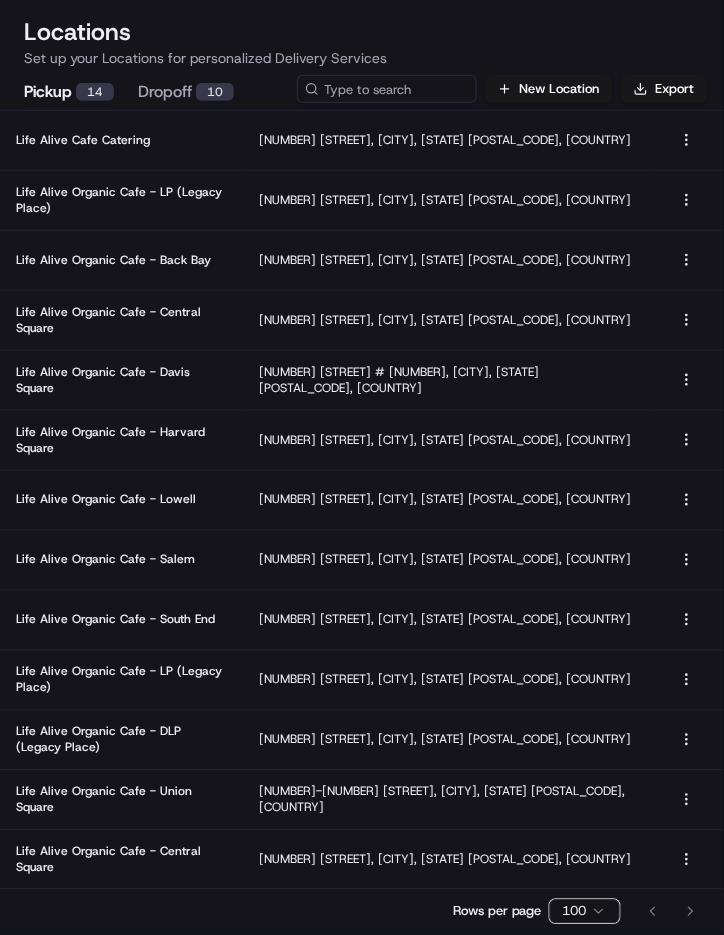 click on "Toggle Sidebar Locations Locations Set up your Locations for personalized Delivery Services Pickup 14 Dropoff 10 New Location Export Name Address Actions Life Alive - Brookline 888 Commonwealth Ave, Boston, MA 02215, US Life Alive Cafe Catering 415 Main St, Cambridge, MA 02142, US Life Alive Organic Cafe - LP (Legacy Place) 220 Legacy Pl, Somerville, MA 02026, USA Life Alive Organic Cafe - Back Bay 431 Boylston St, Boston, MA 02116, USA Life Alive Organic Cafe - Central Square 765 Massachusetts Ave, Cambridge, MA 02139, USA Life Alive Organic Cafe - Davis Square 20 Holland St # 40, Somerville, MA 02144, USA Life Alive Organic Cafe - Harvard Square 22 John F. Kennedy St, Cambridge, MA 02138, USA Life Alive Organic Cafe - Lowell 194 Middle St, Lowell, MA 01852, USA Life Alive Organic Cafe - Salem 281 Essex St, Salem, MA 01970, USA Life Alive Organic Cafe - South End 505 Tremont St, Boston, MA 02118, USA Life Alive Organic Cafe - LP (Legacy Place) 220 Legacy Pl, Dedham, MA 02026, USA 100 Page  1" at bounding box center [362, 467] 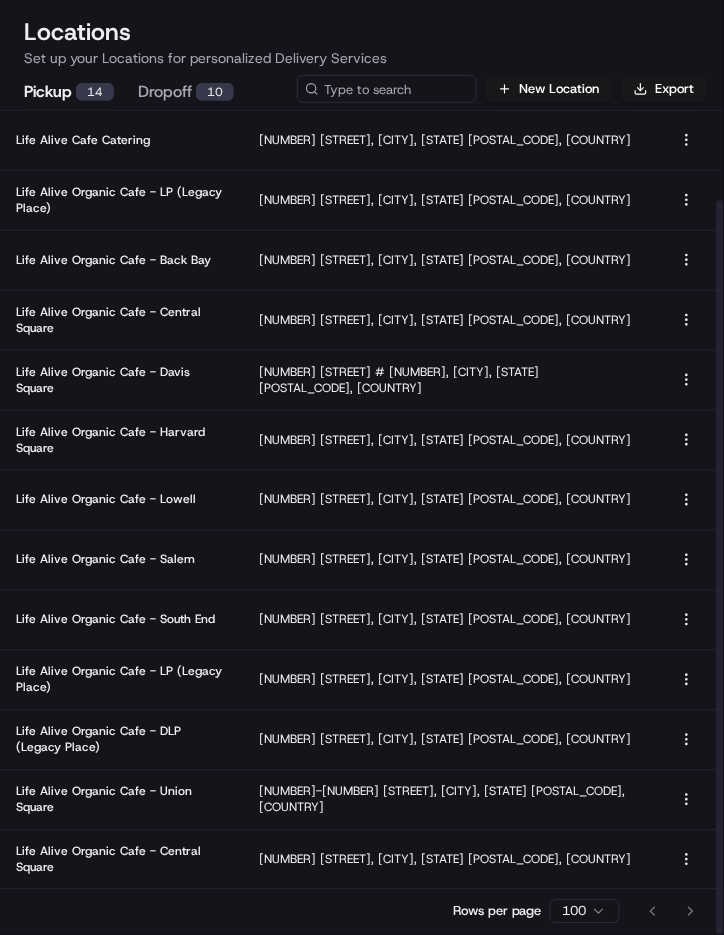click on "Go to first page Go to previous page Go to next page Go to last page" at bounding box center (672, 912) 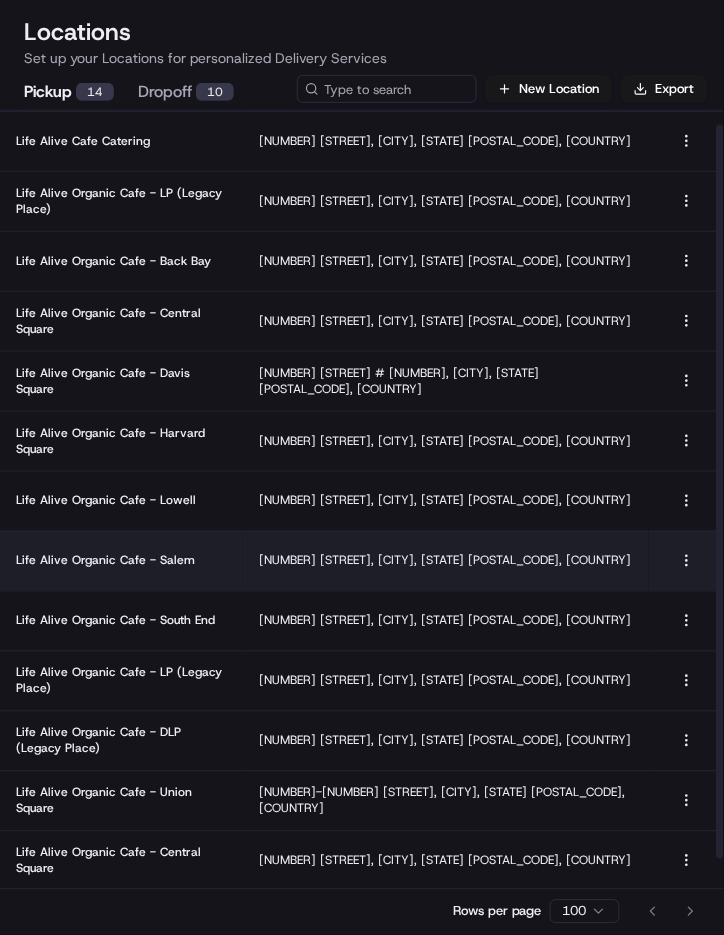 scroll, scrollTop: 0, scrollLeft: 0, axis: both 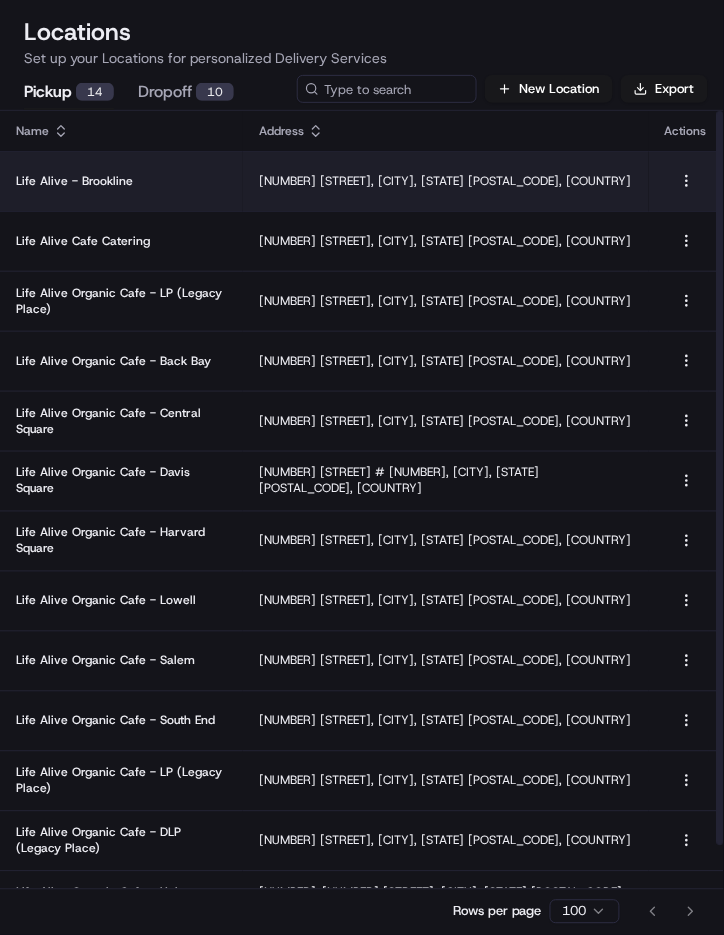 click on "Life Alive - Brookline" at bounding box center [121, 181] 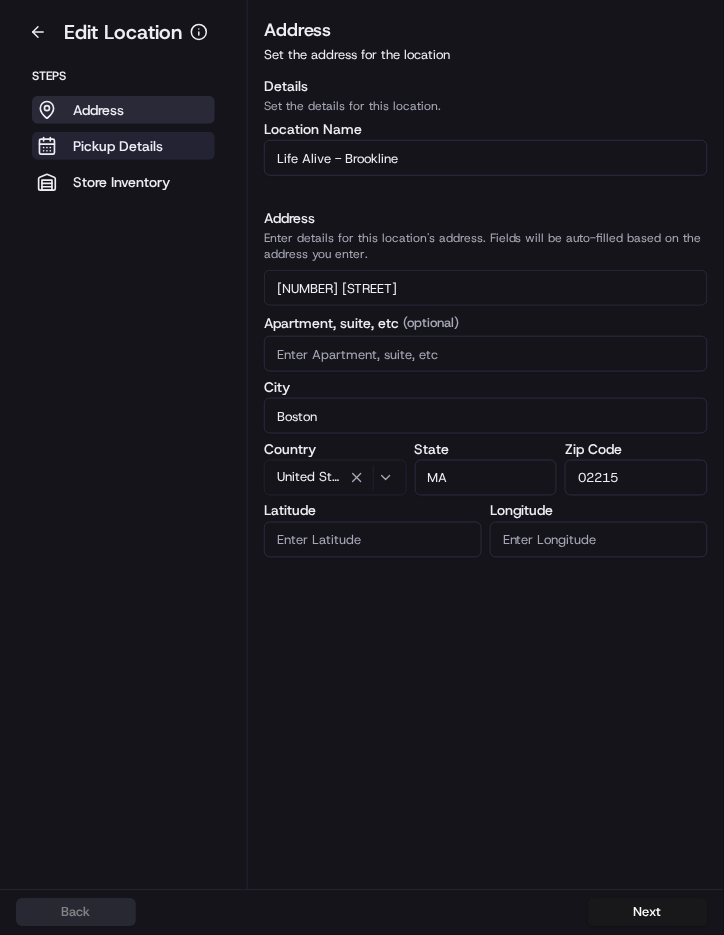 click on "Pickup Details" at bounding box center (123, 146) 